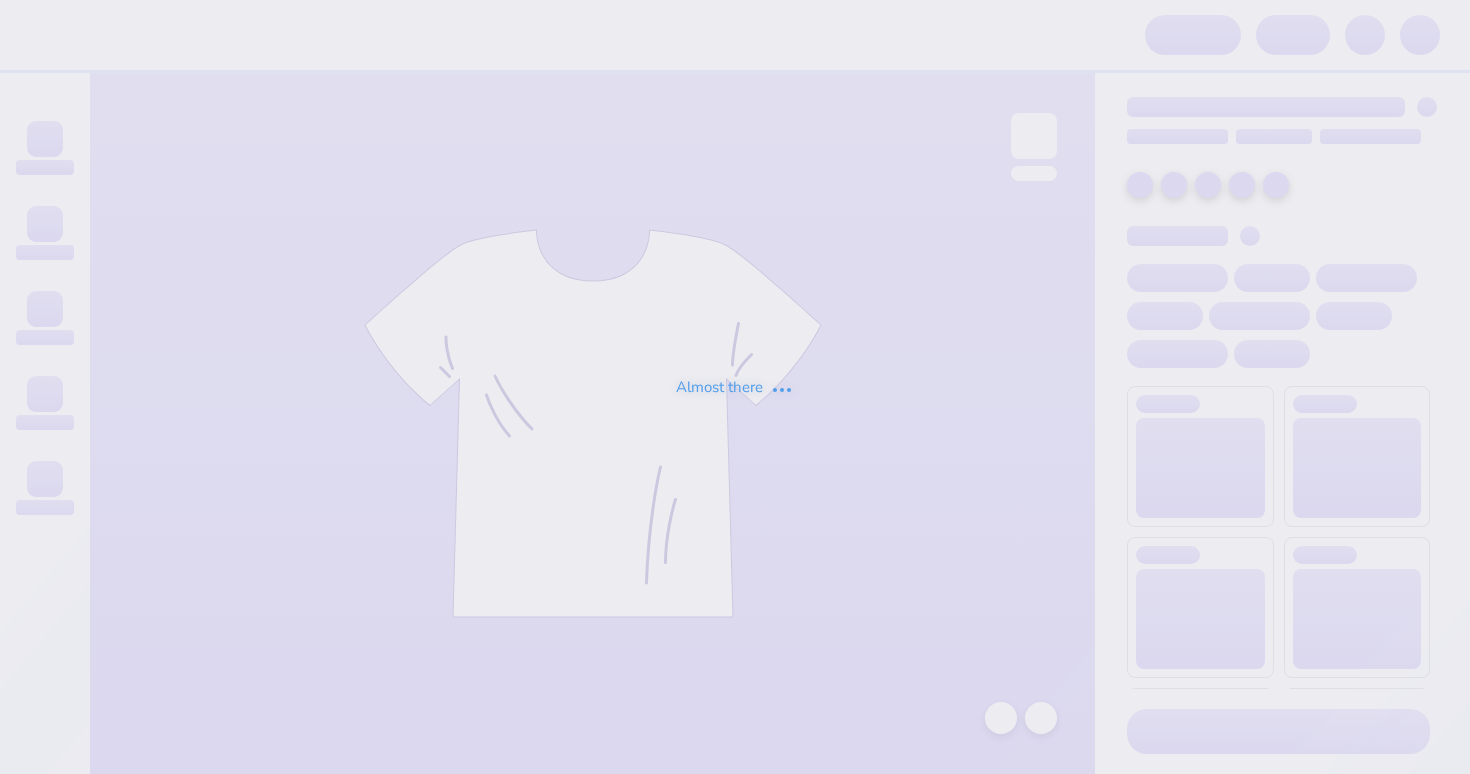 scroll, scrollTop: 0, scrollLeft: 0, axis: both 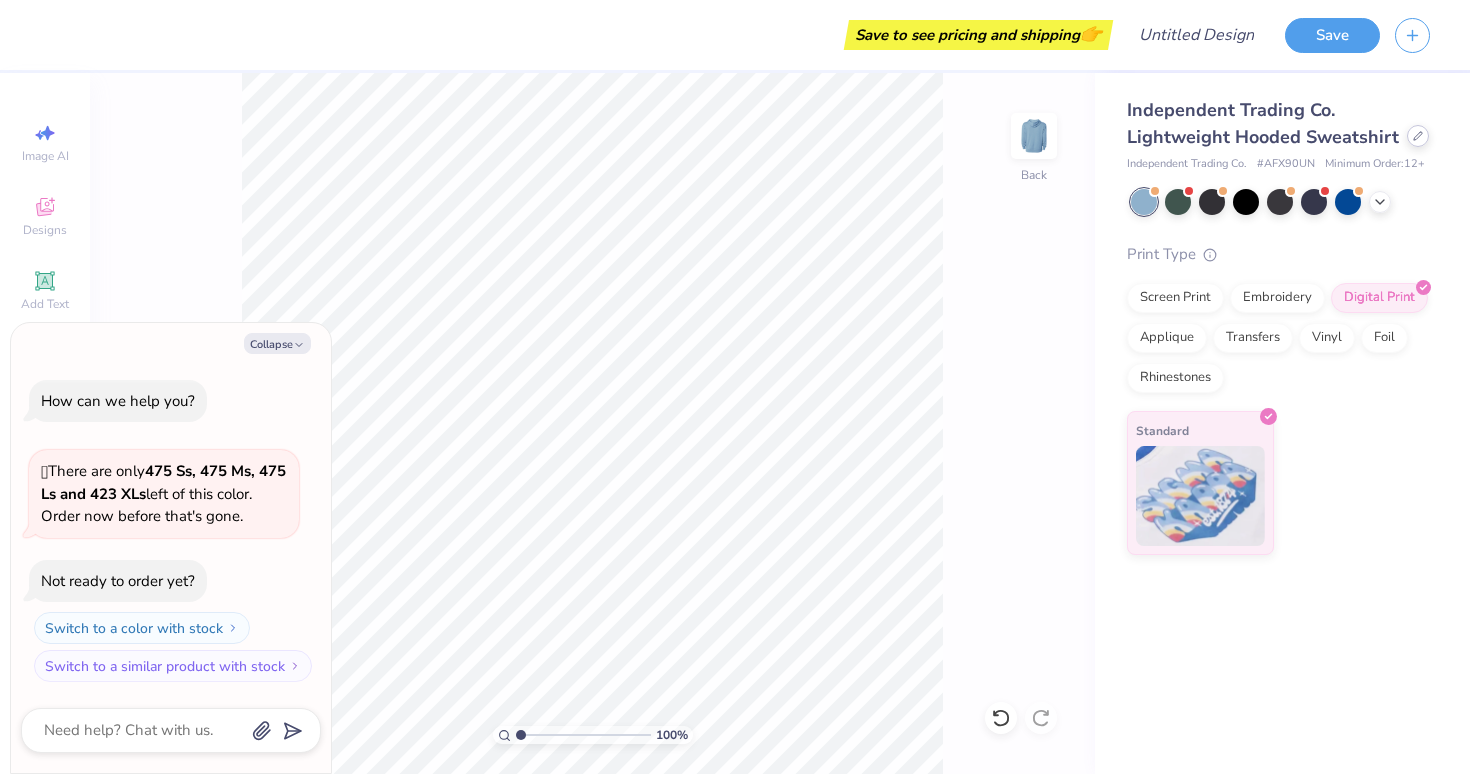 click 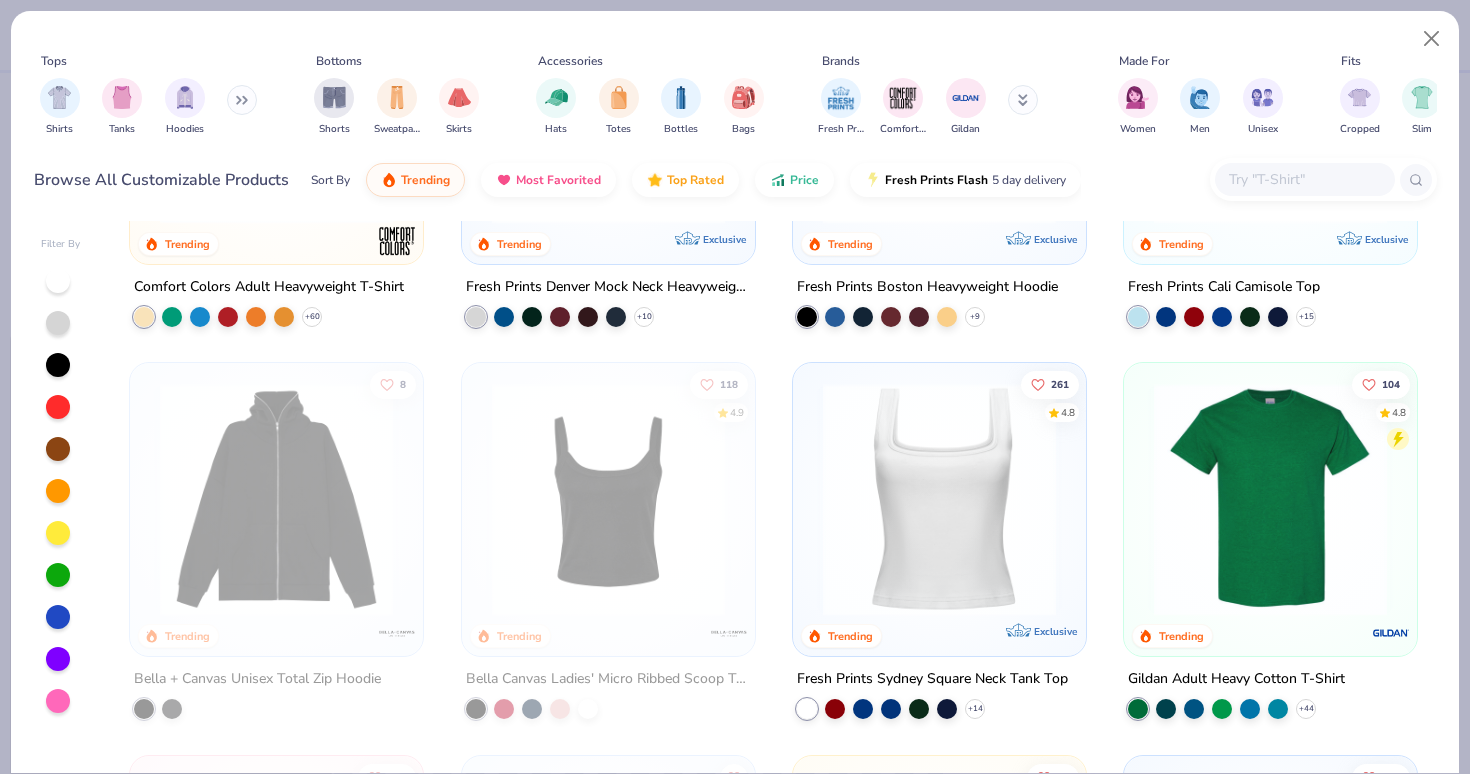 scroll, scrollTop: 264, scrollLeft: 0, axis: vertical 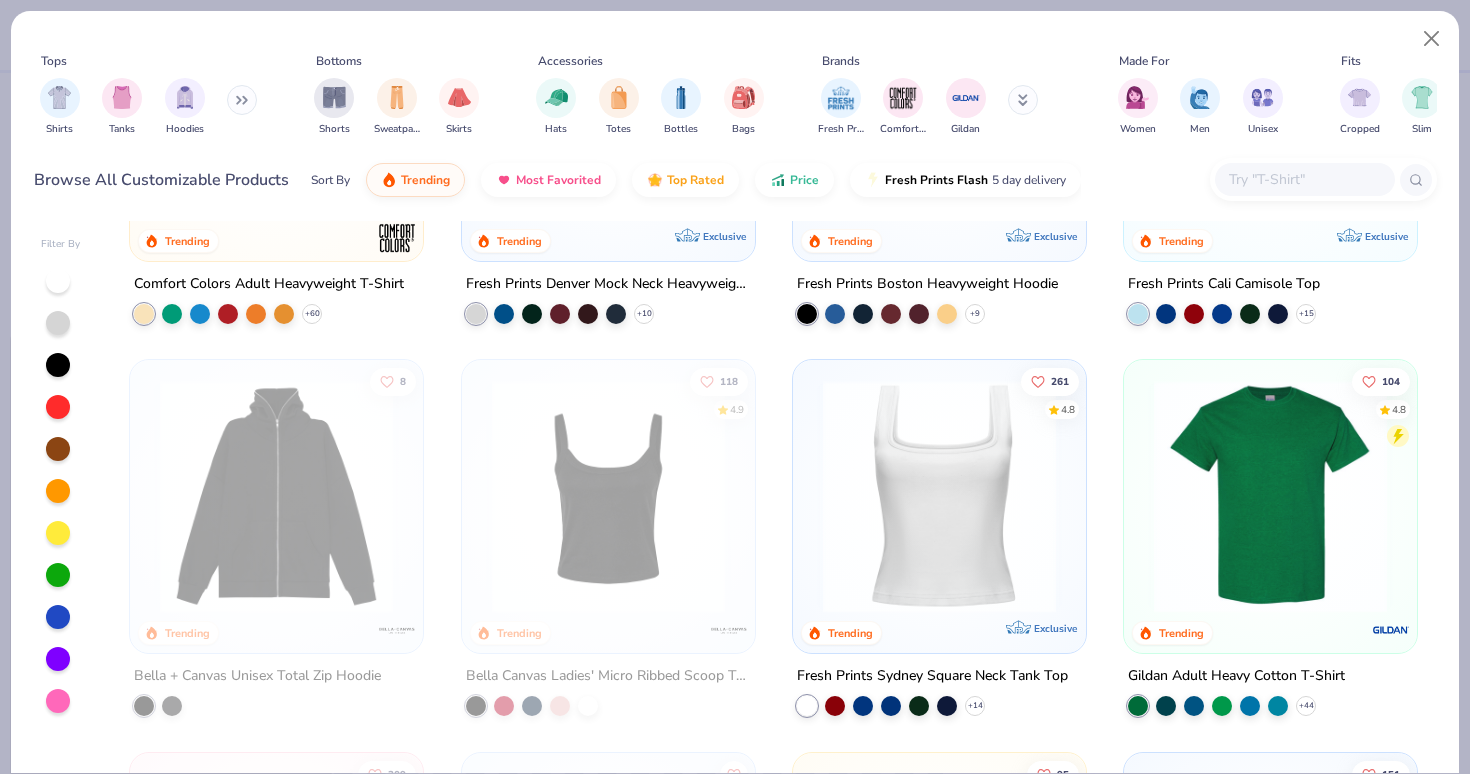 click at bounding box center (588, 706) 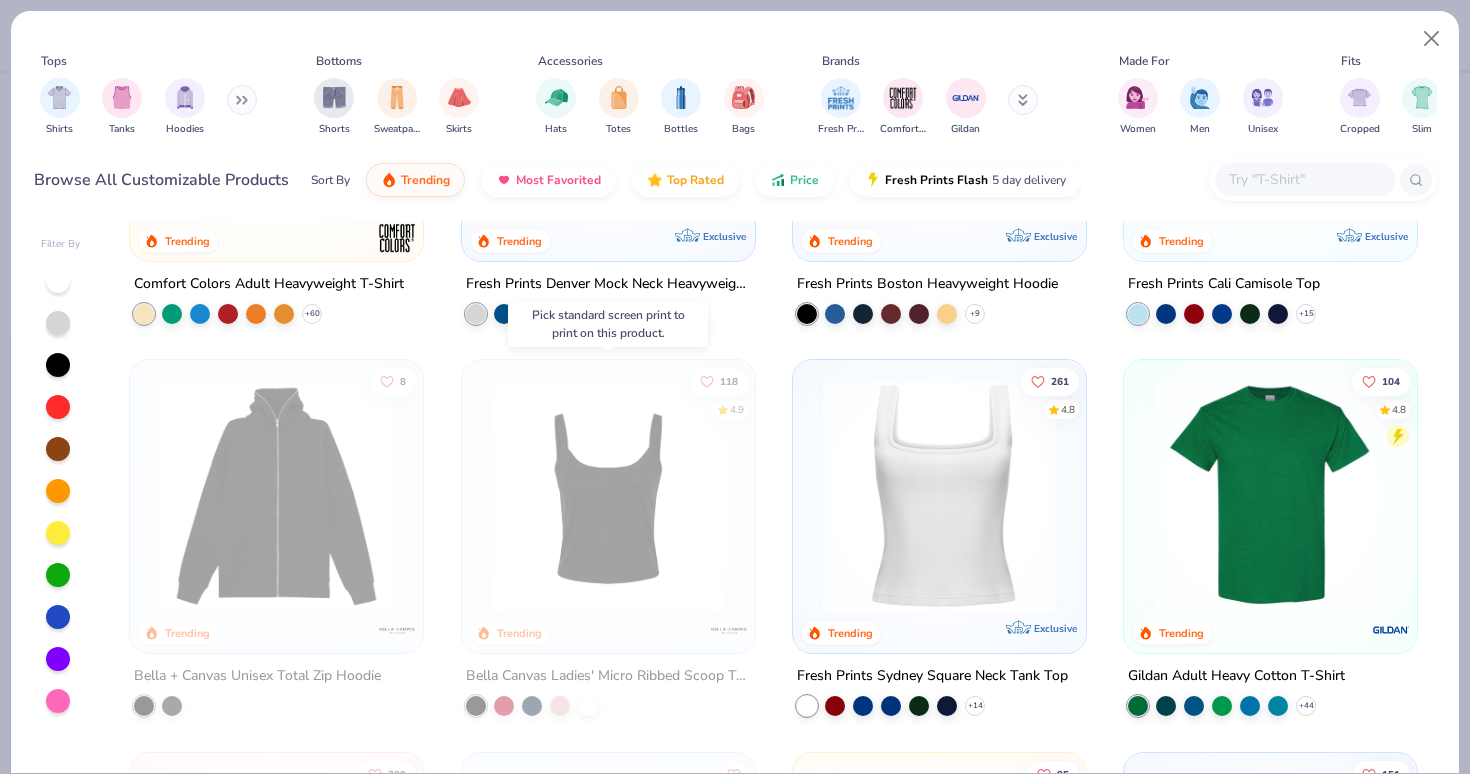 click at bounding box center (588, 706) 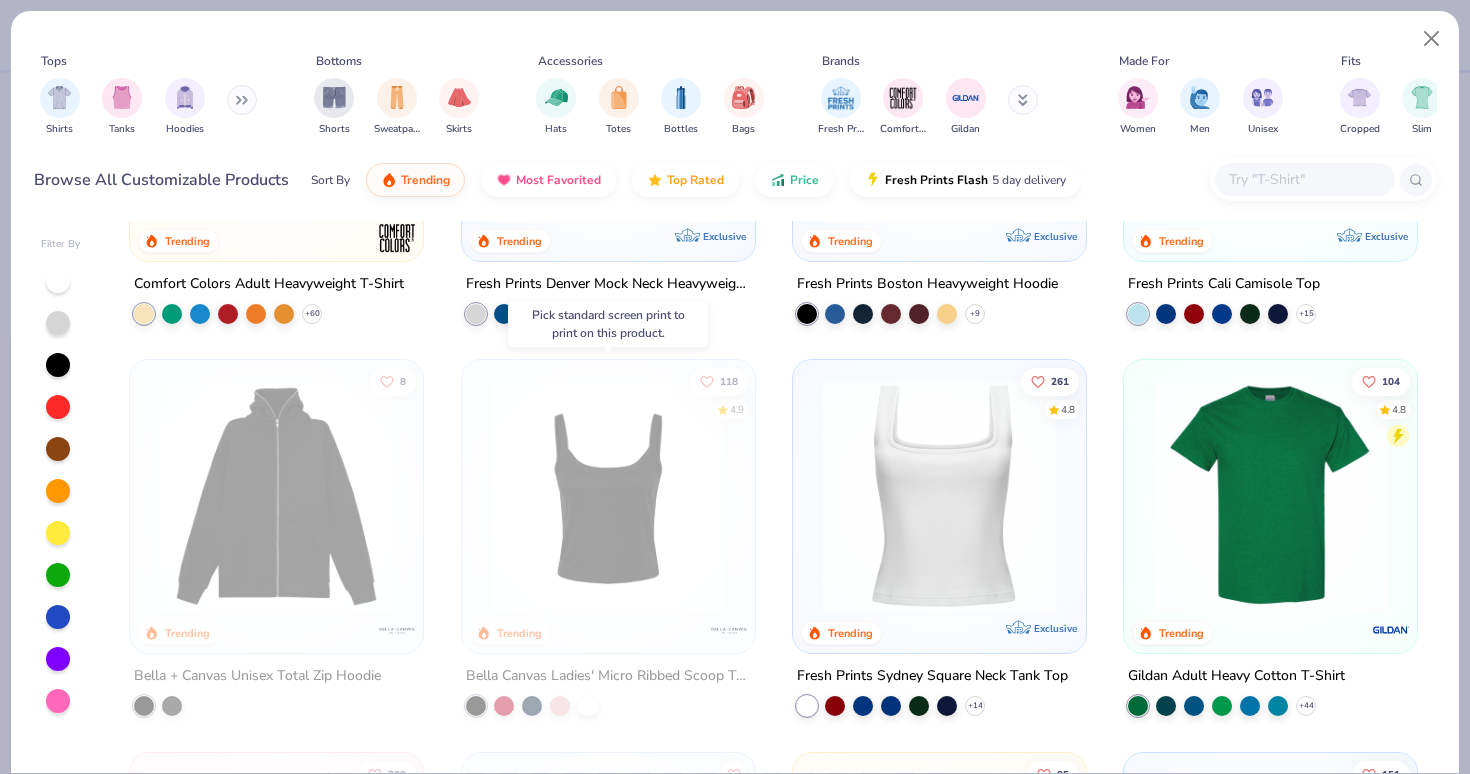 click at bounding box center [608, 496] 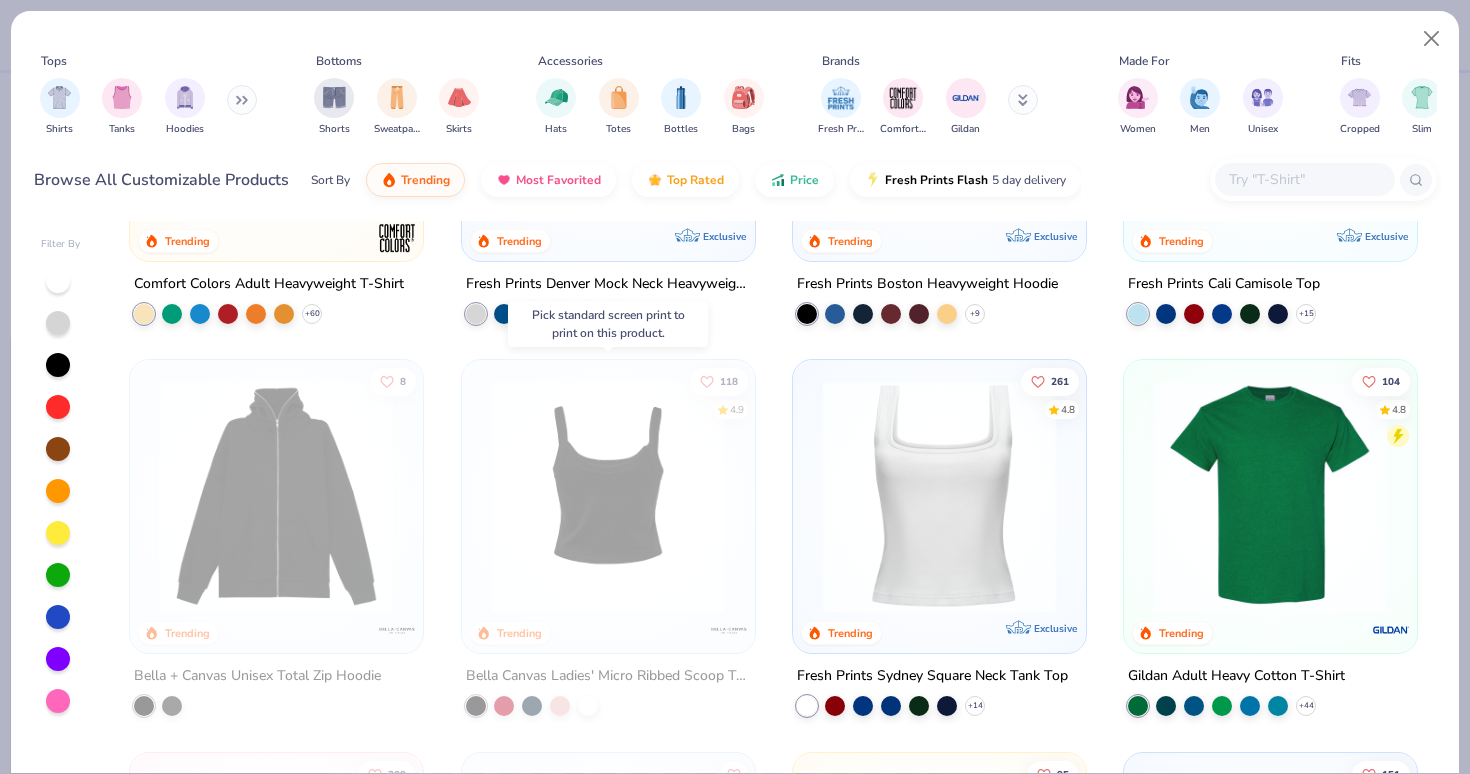 click at bounding box center (607, 496) 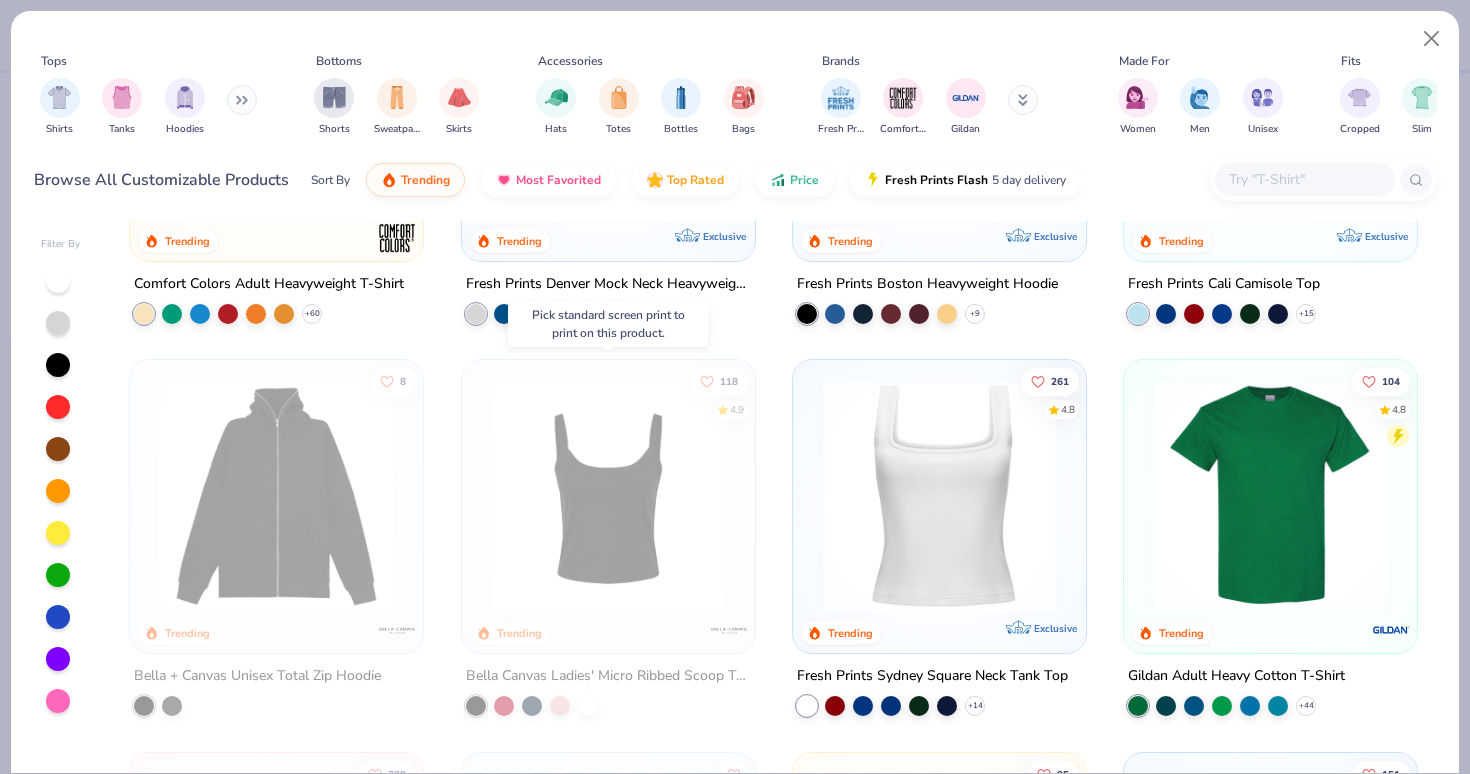 click at bounding box center [588, 706] 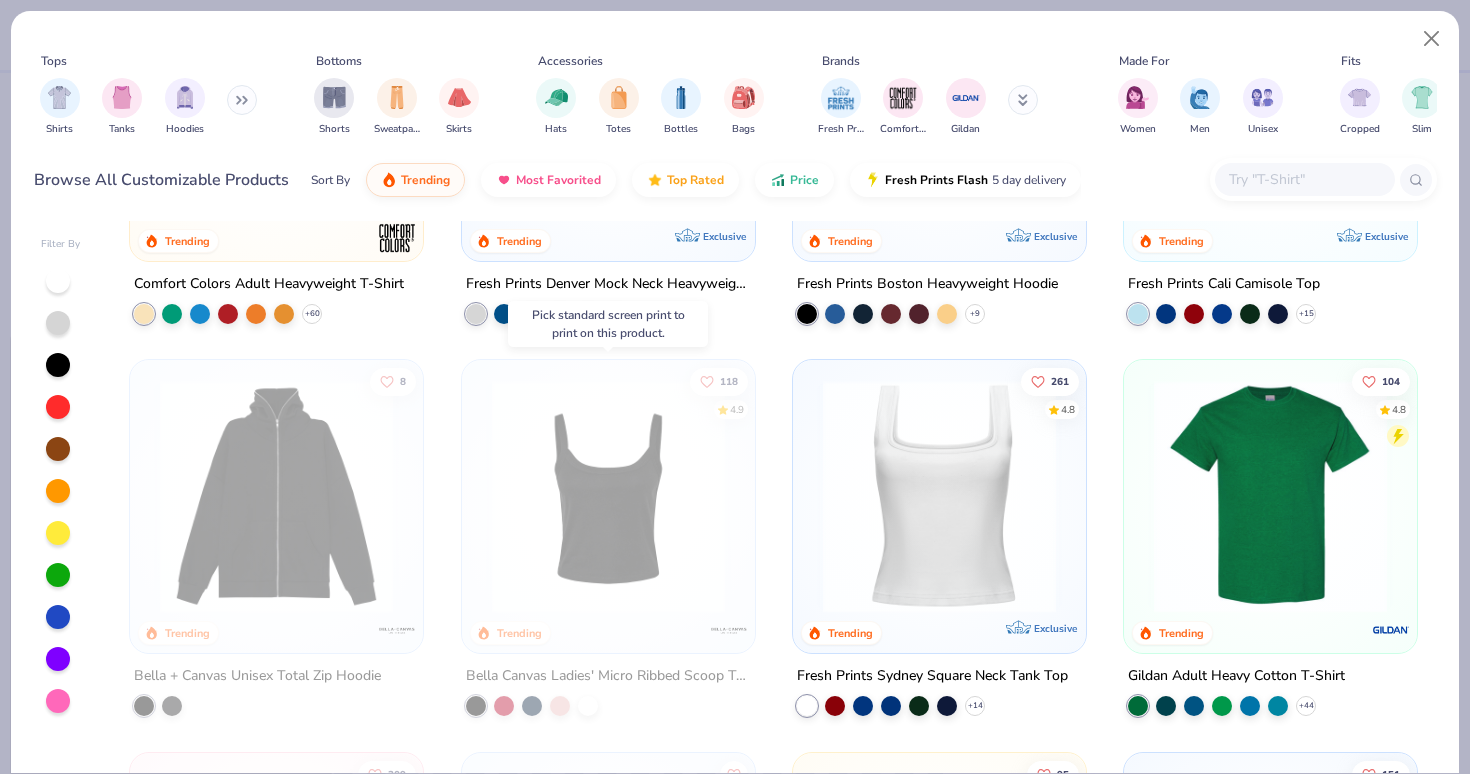click at bounding box center [608, 496] 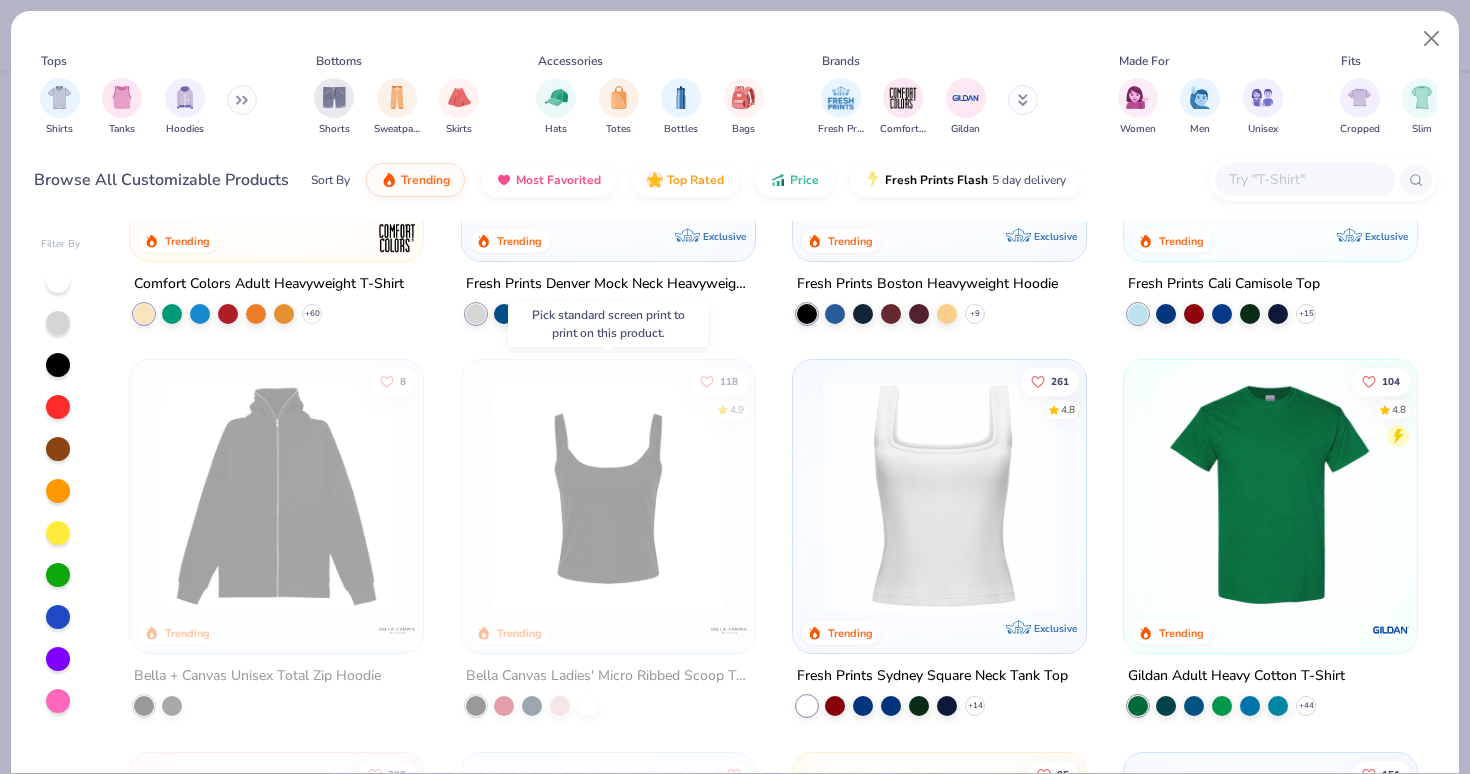 click at bounding box center [608, 496] 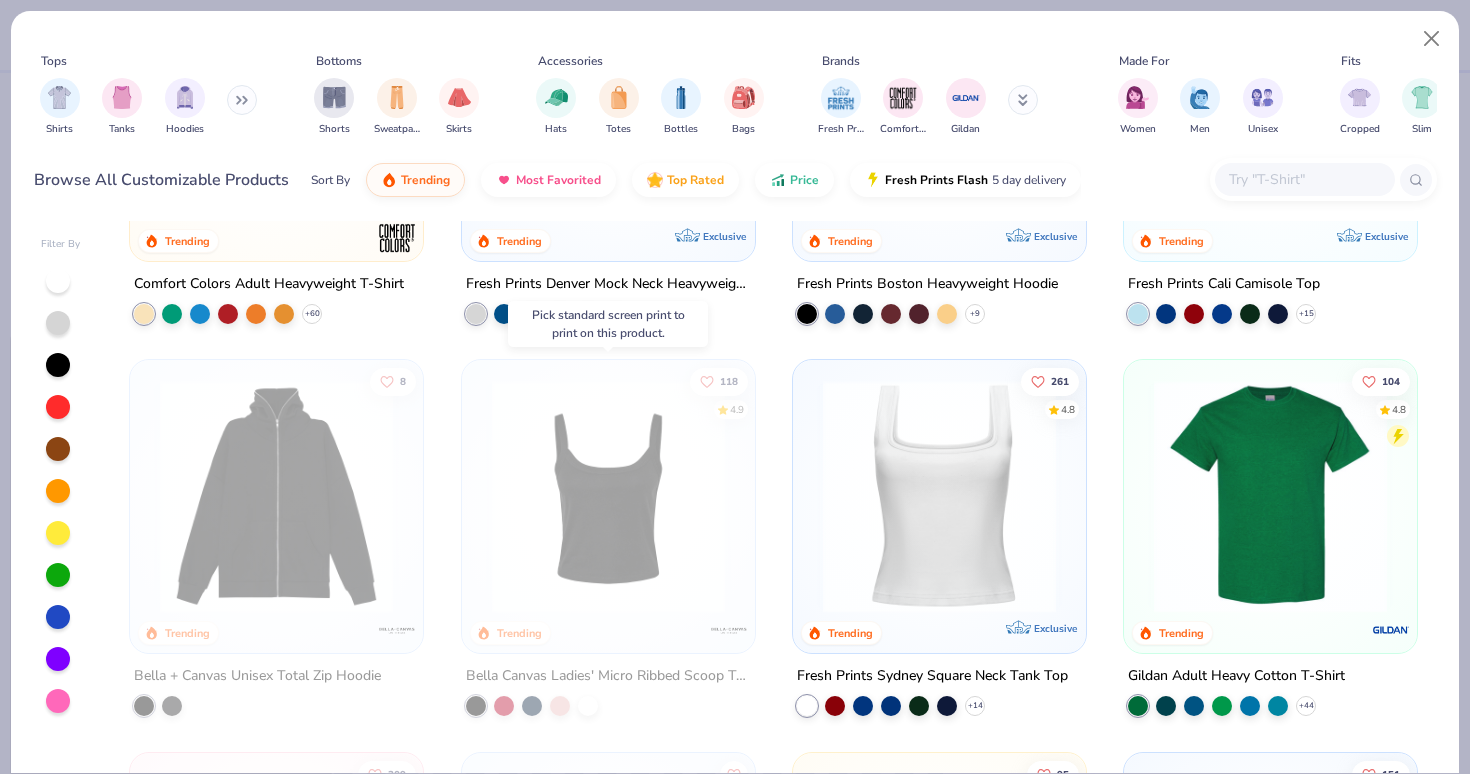 click at bounding box center [608, 496] 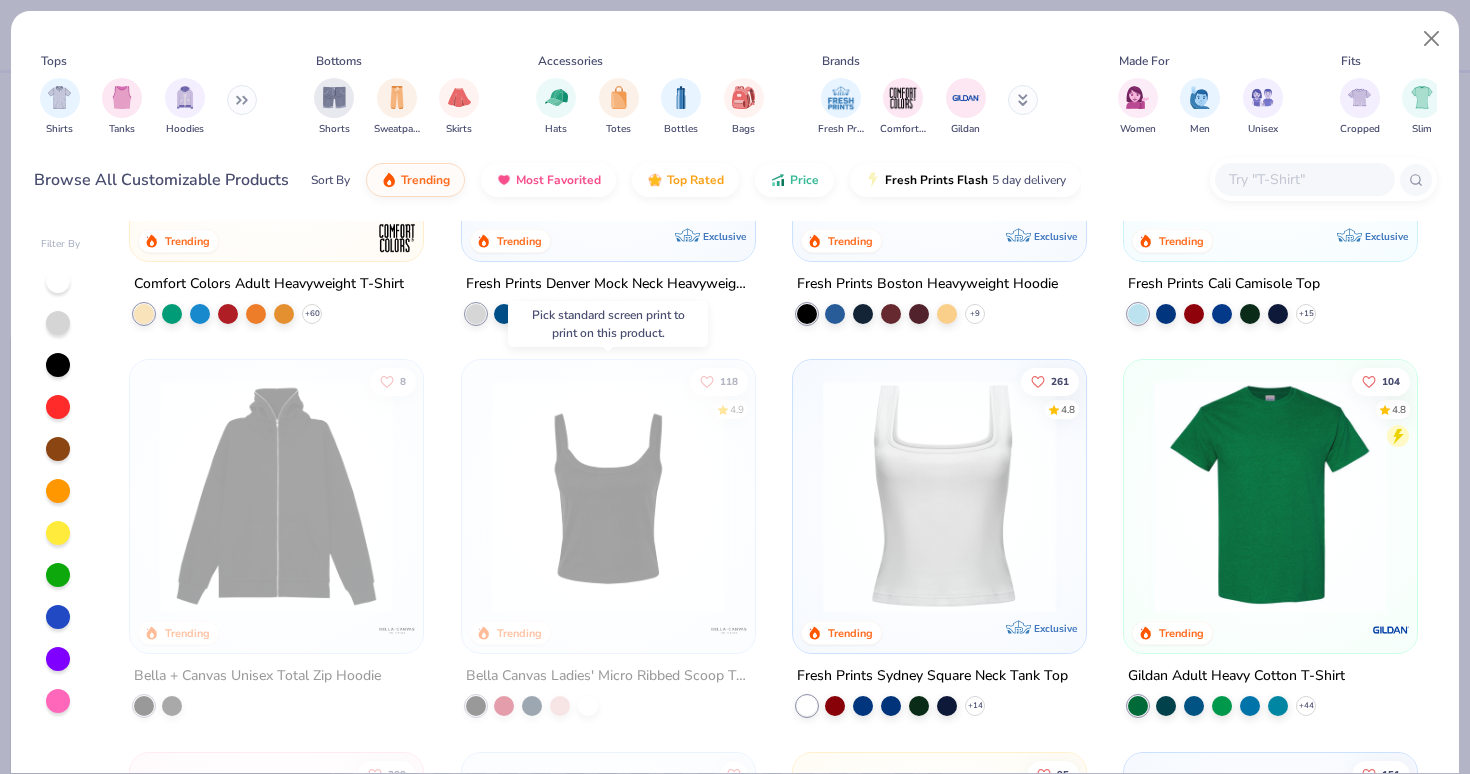 click at bounding box center (608, 496) 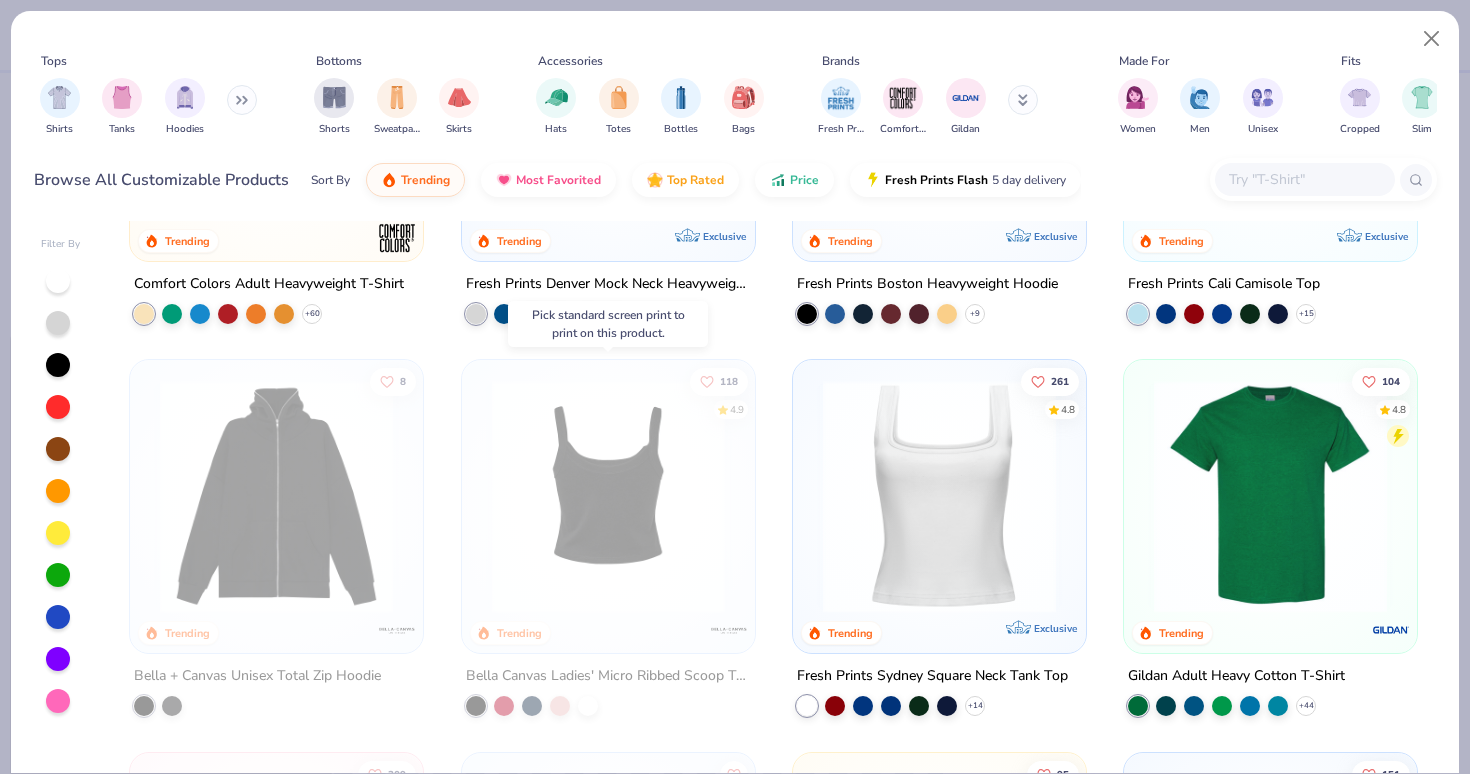 click at bounding box center (354, 496) 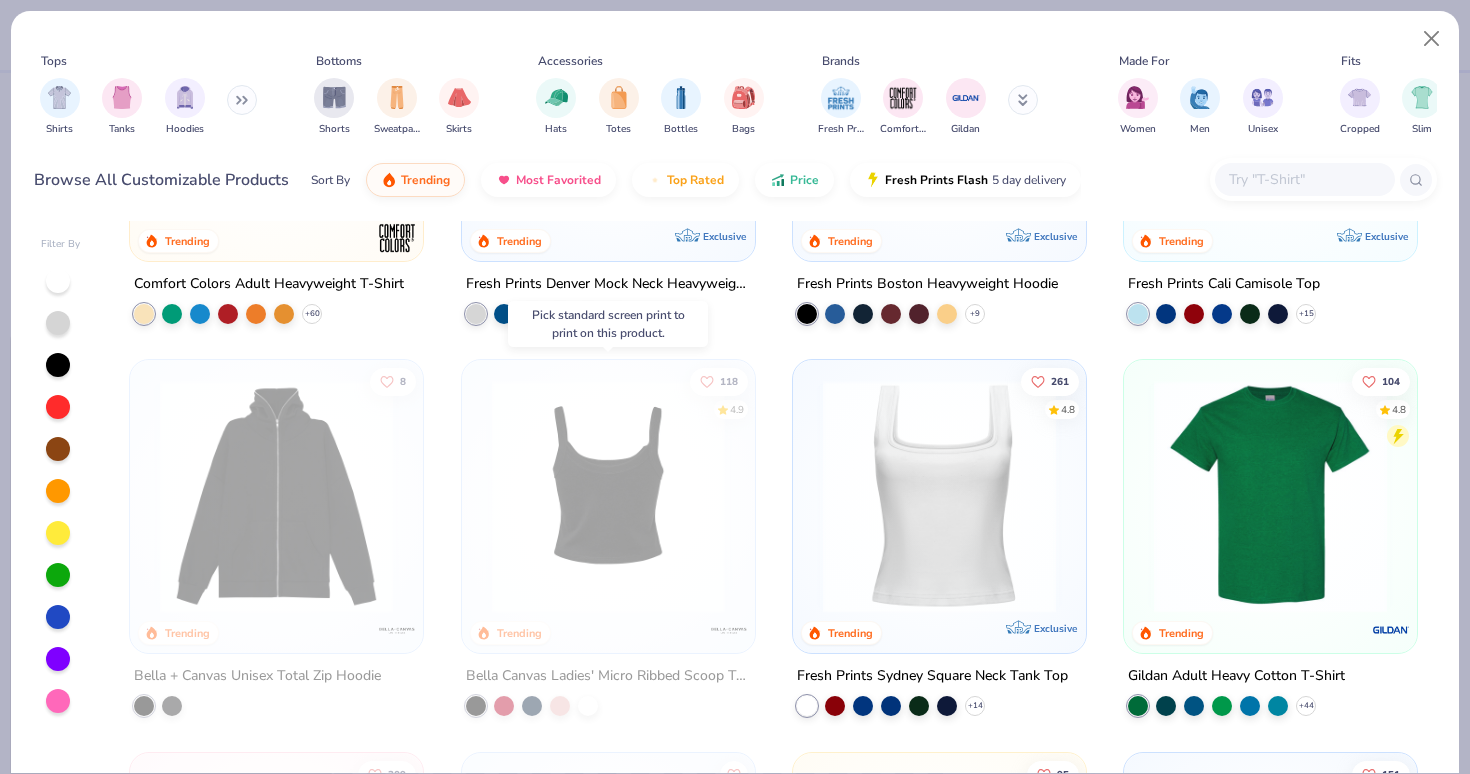 click at bounding box center [607, 496] 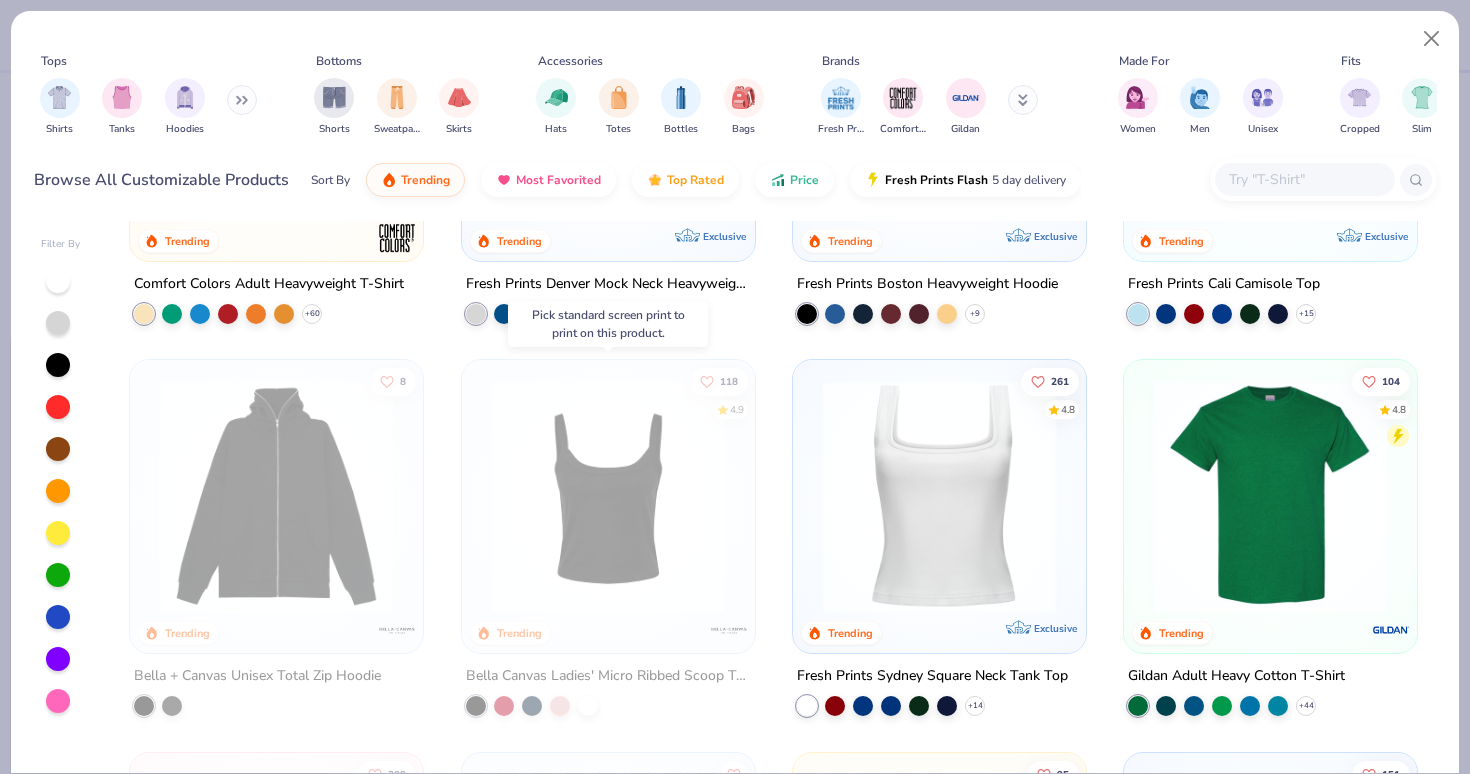 click at bounding box center [608, 496] 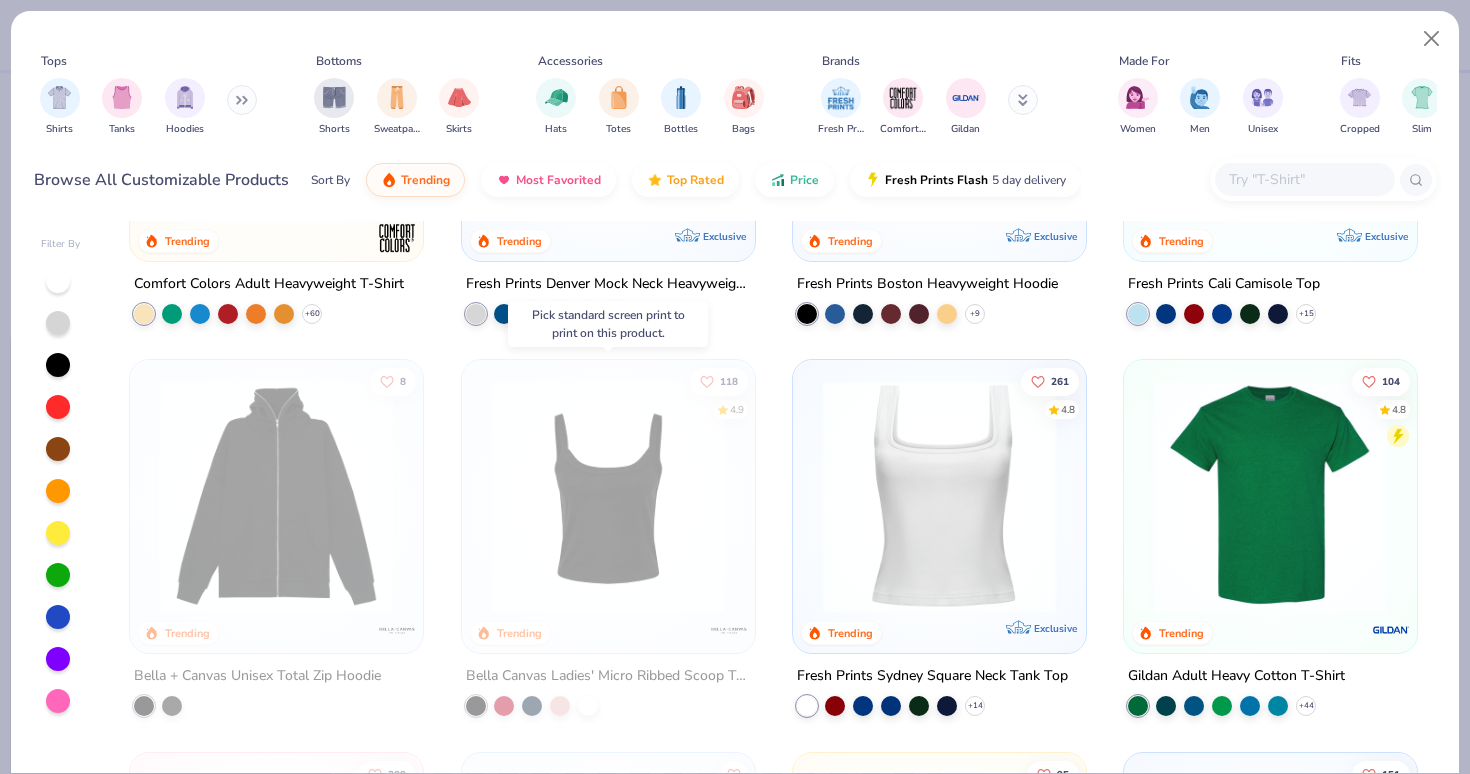 click at bounding box center [608, 496] 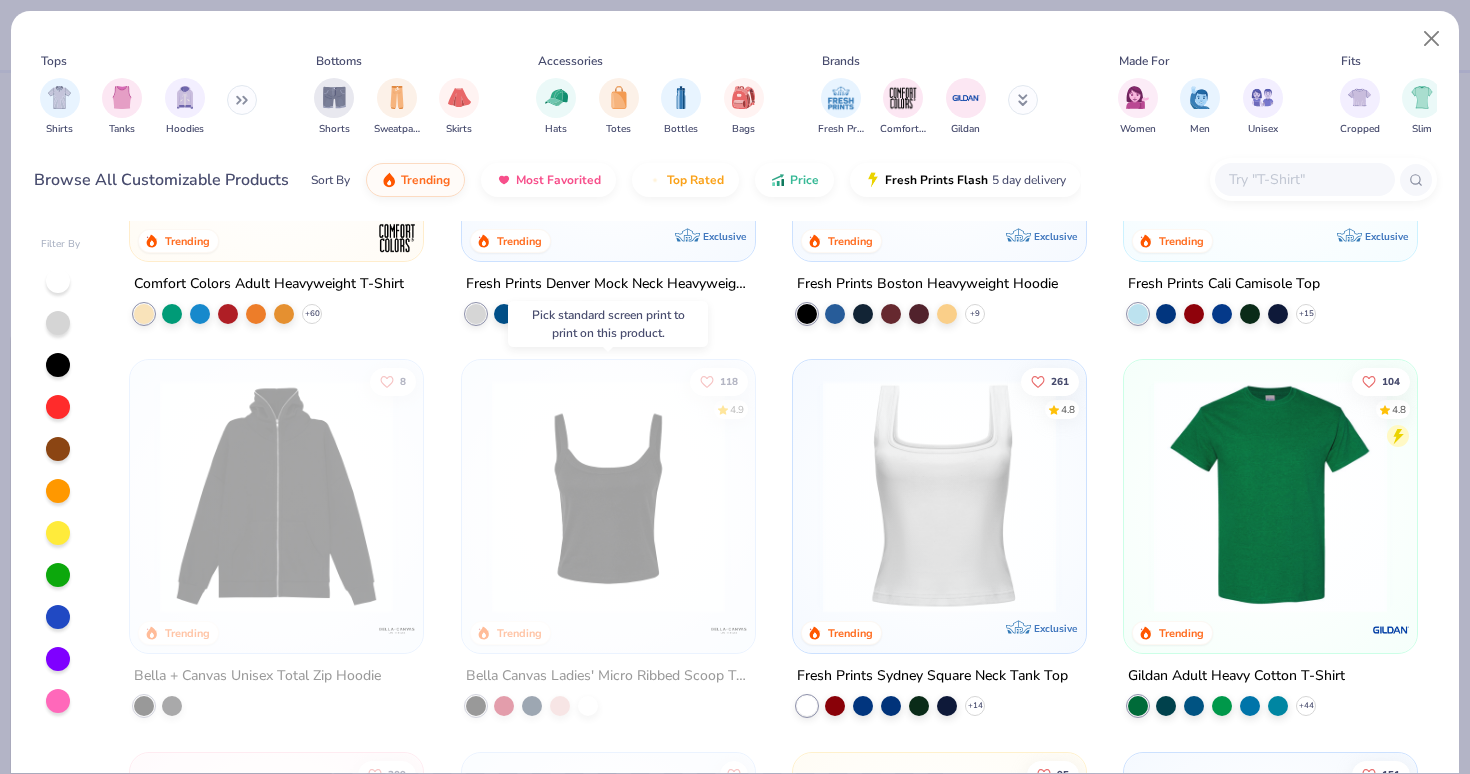 click at bounding box center (608, 496) 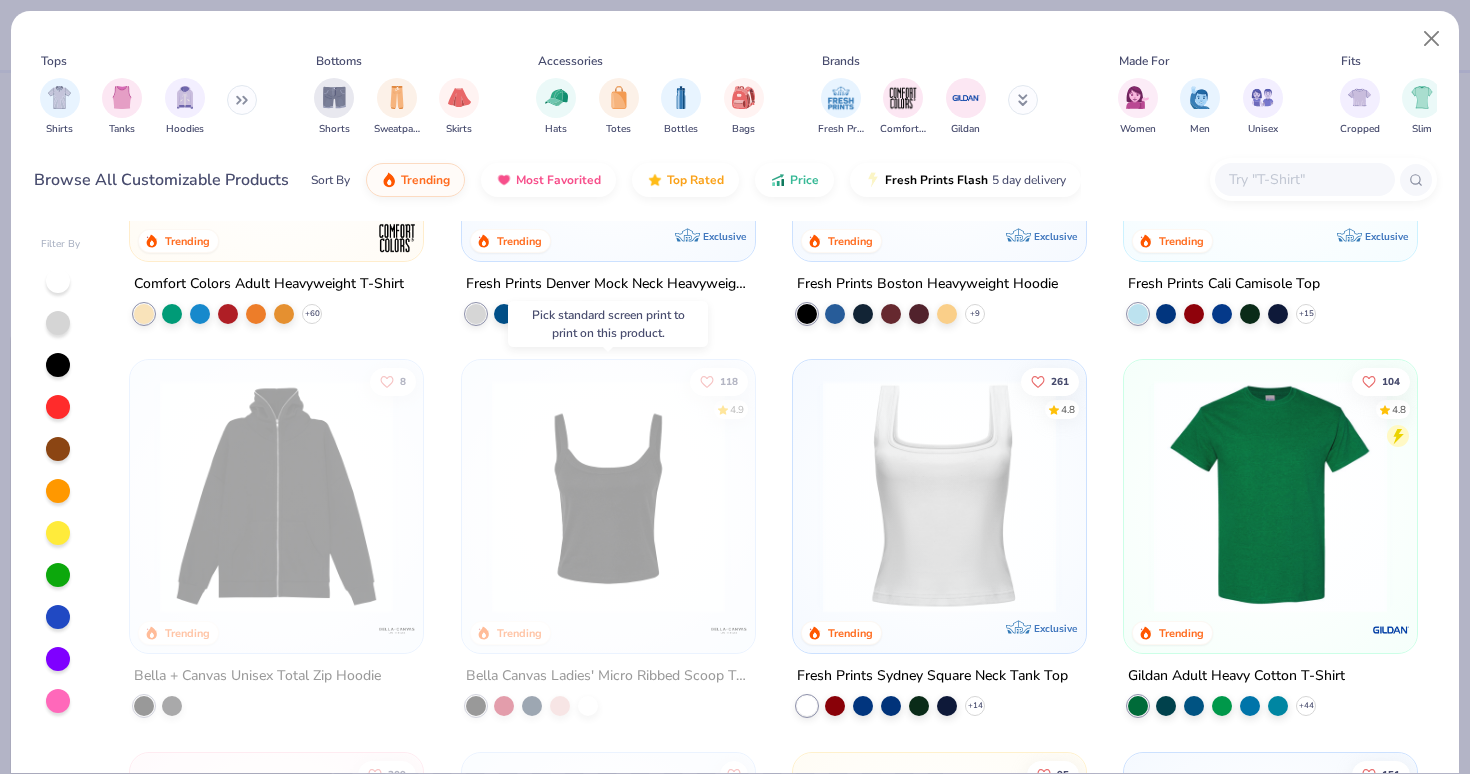 click at bounding box center (608, 496) 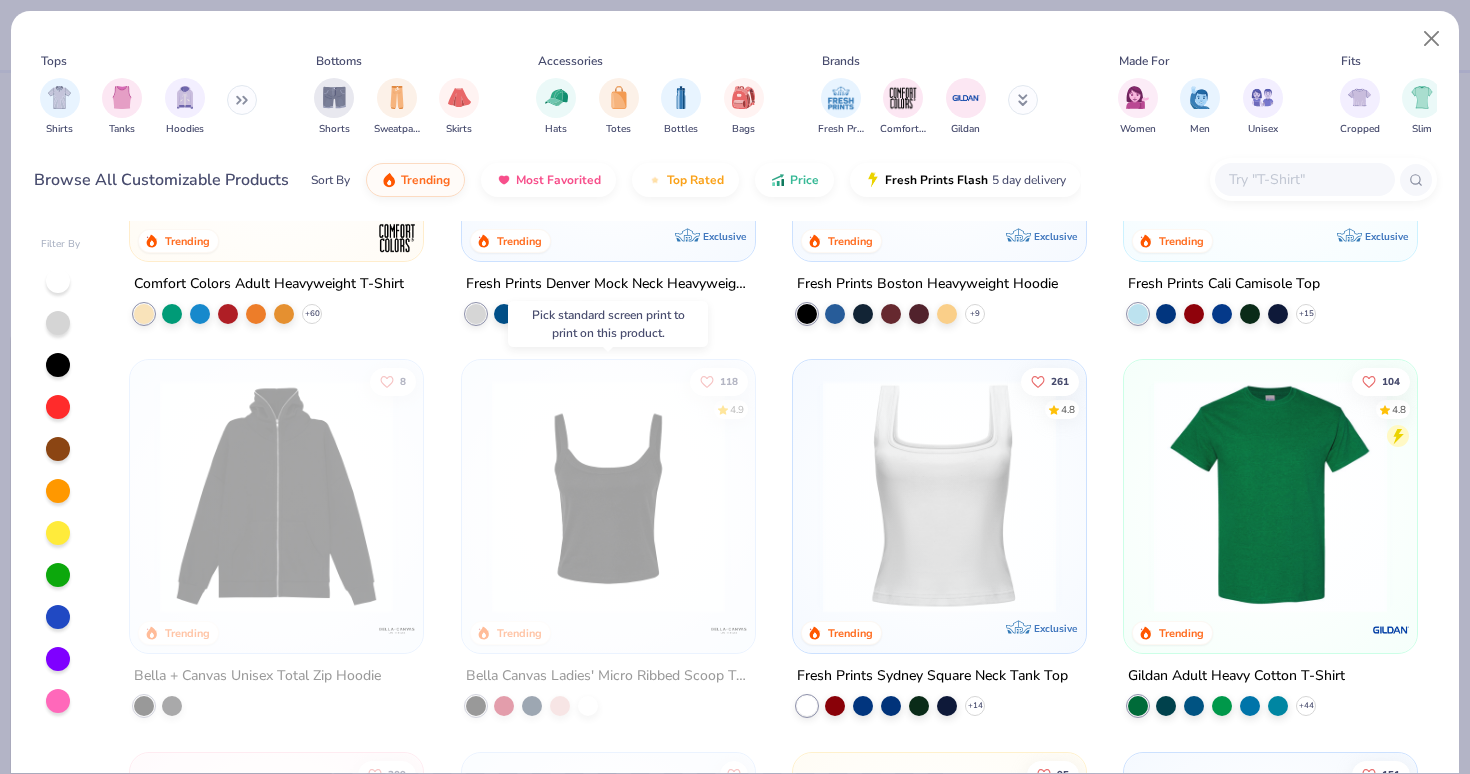 click at bounding box center [608, 496] 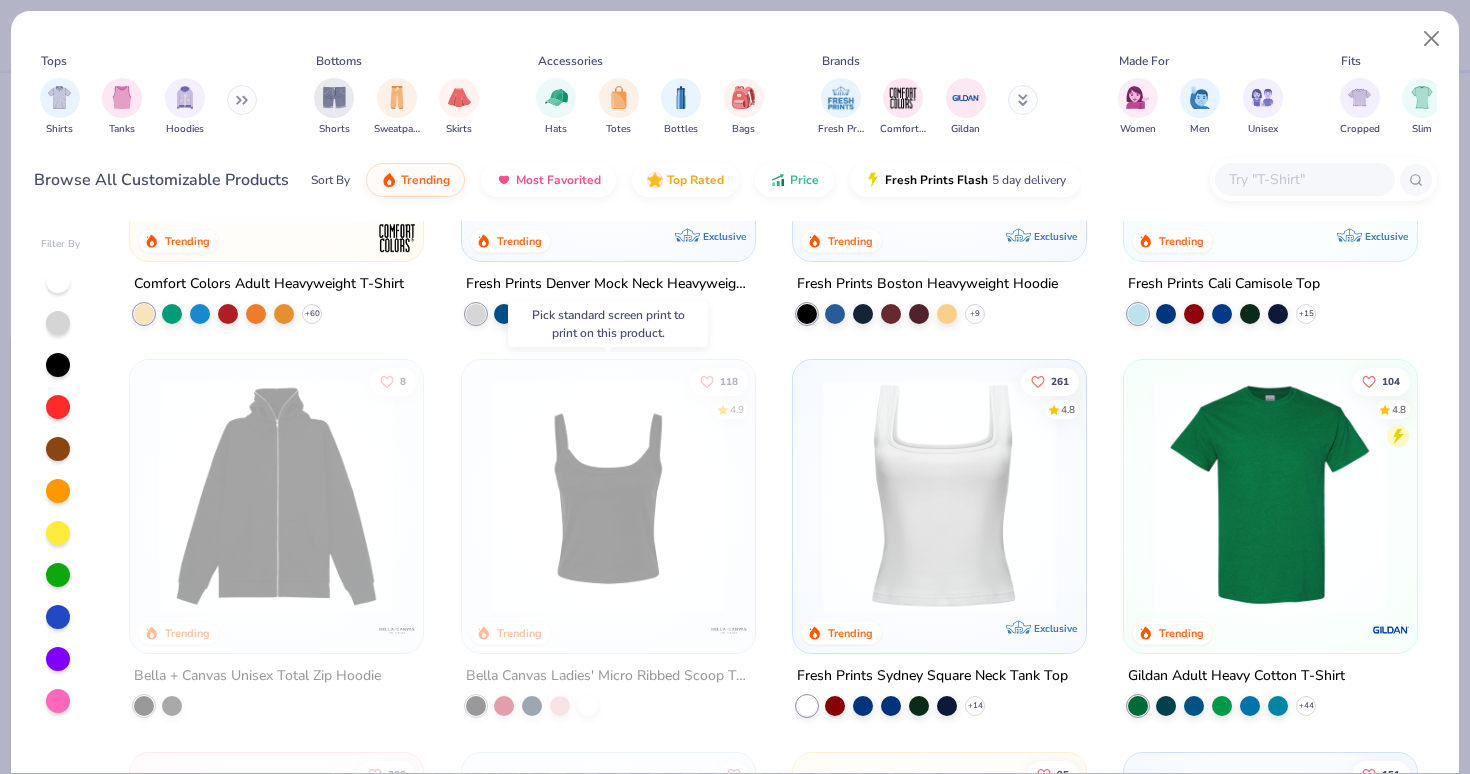 click at bounding box center (608, 496) 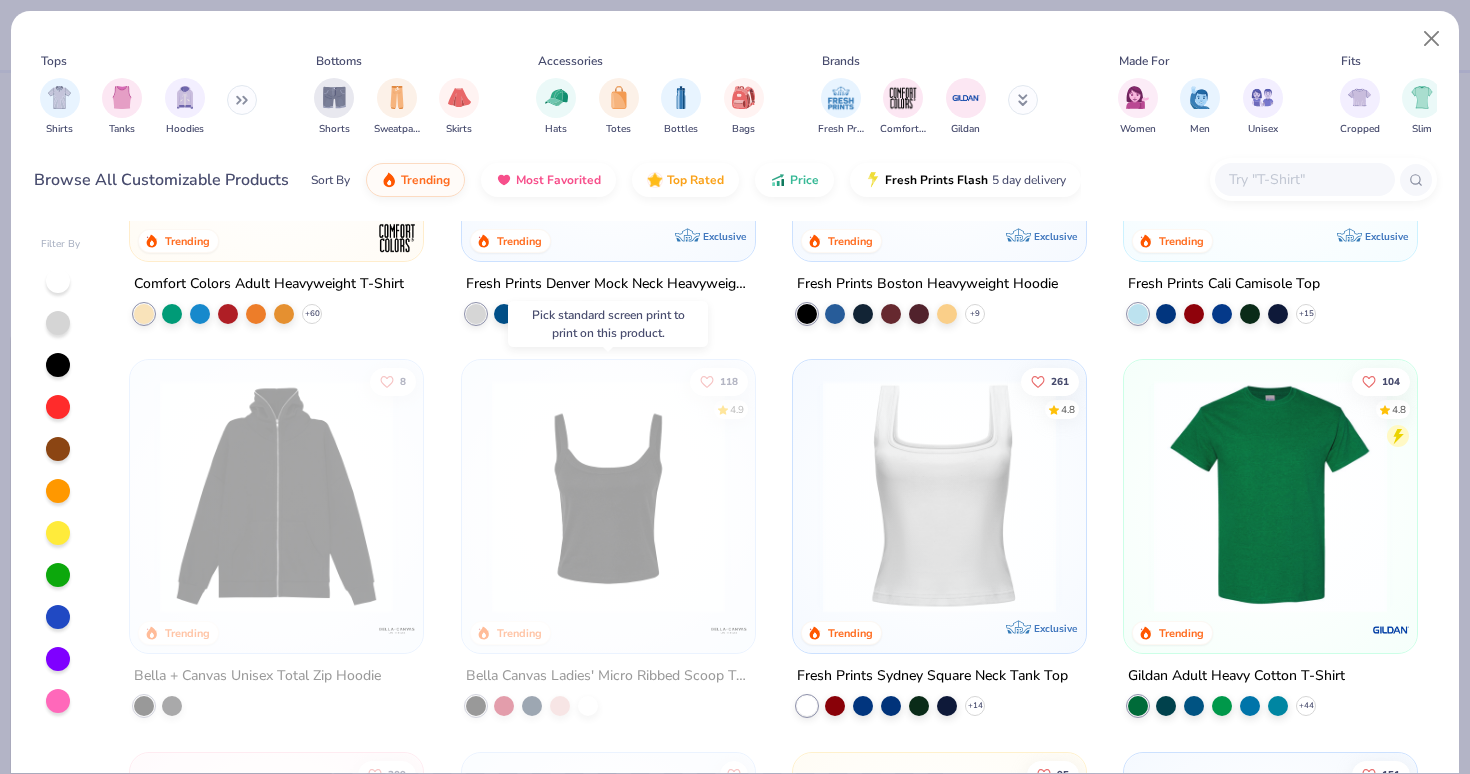 click at bounding box center (608, 496) 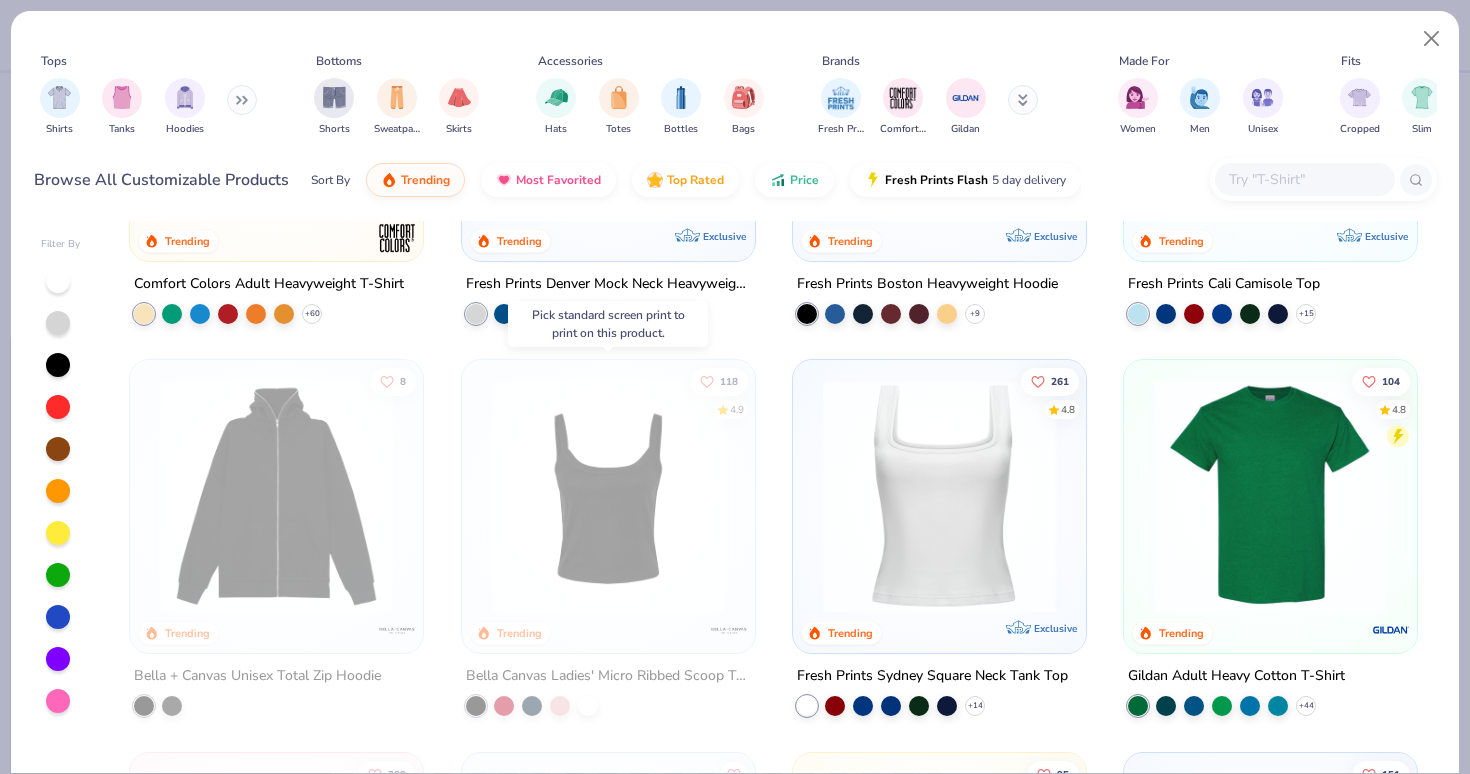 click at bounding box center [608, 496] 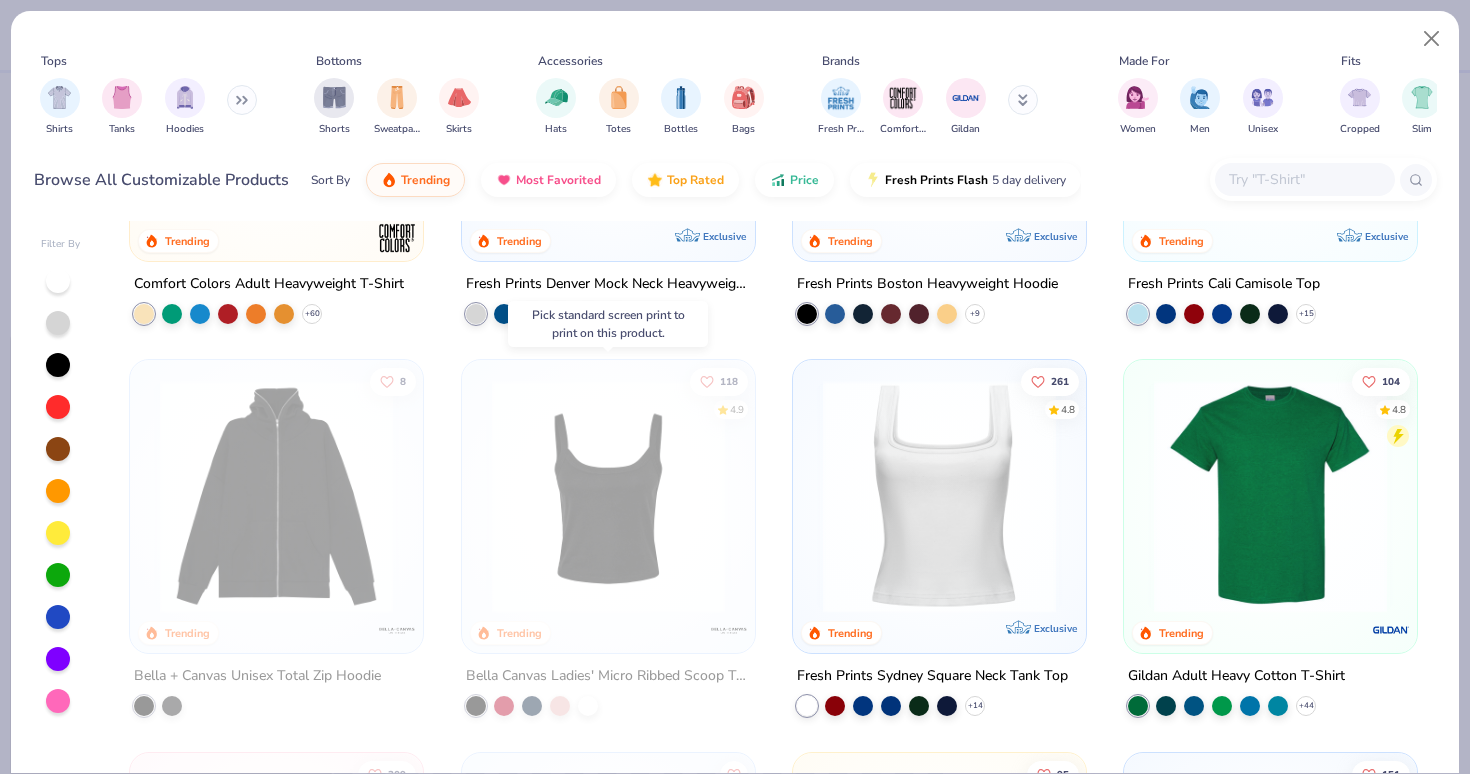 click at bounding box center (608, 496) 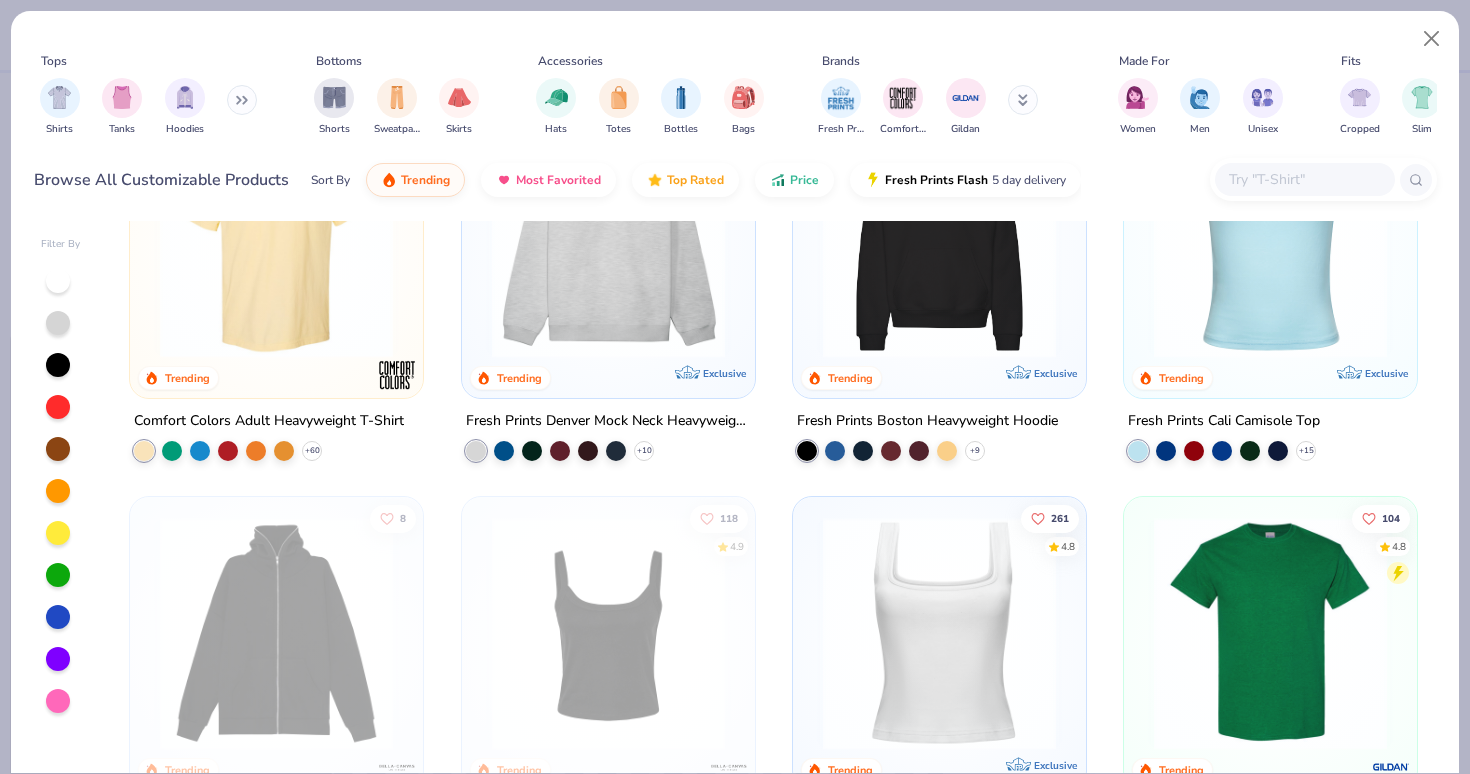 scroll, scrollTop: 112, scrollLeft: 0, axis: vertical 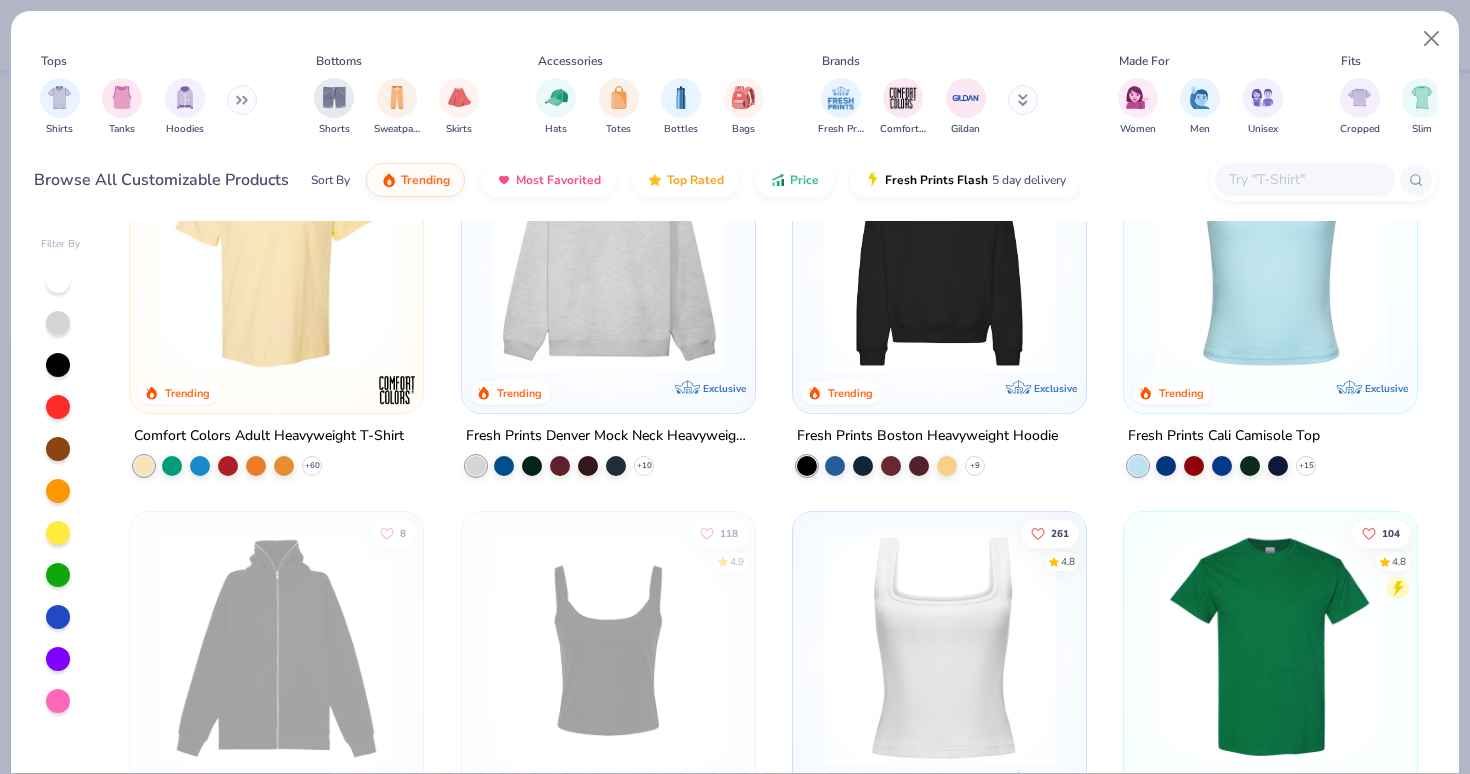 click at bounding box center (1270, 256) 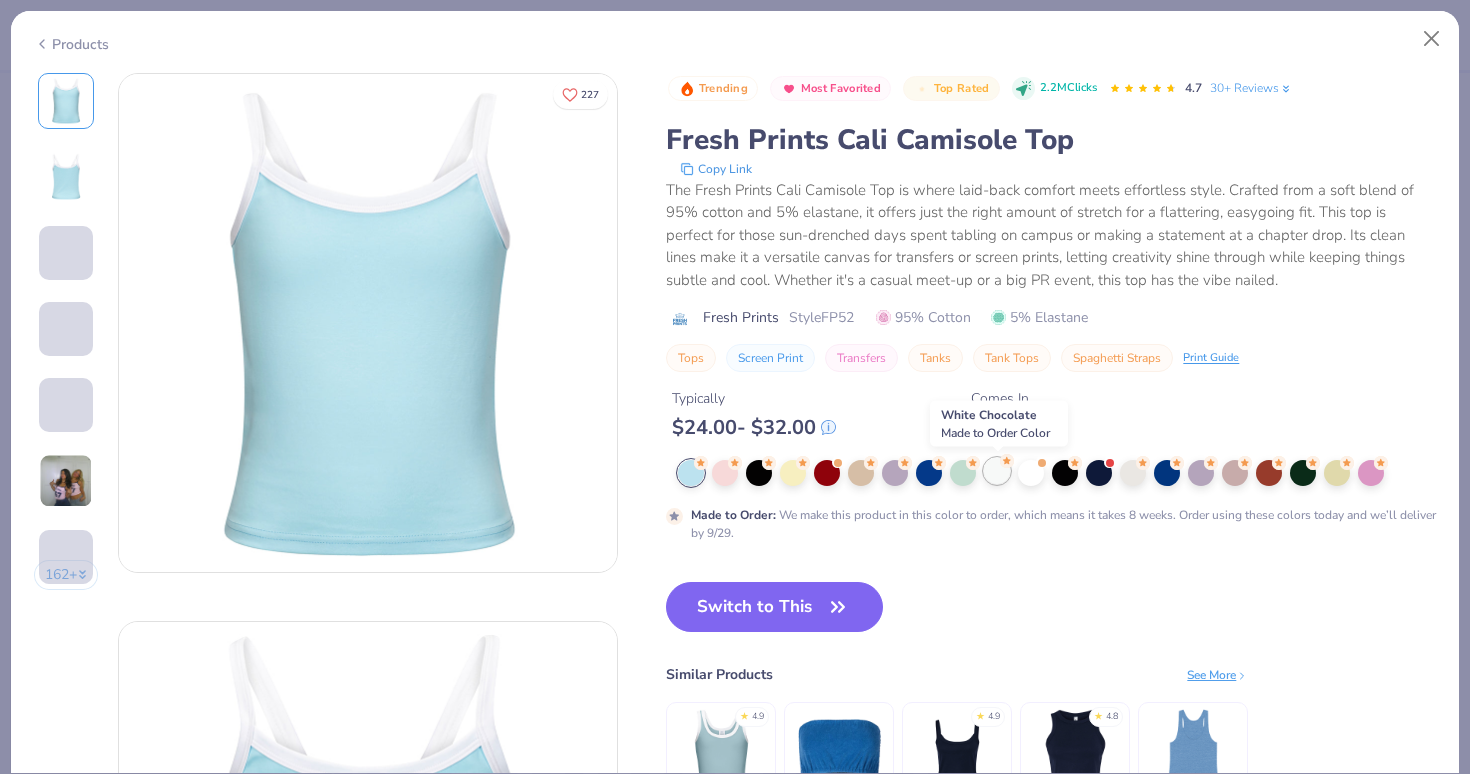 click at bounding box center [997, 471] 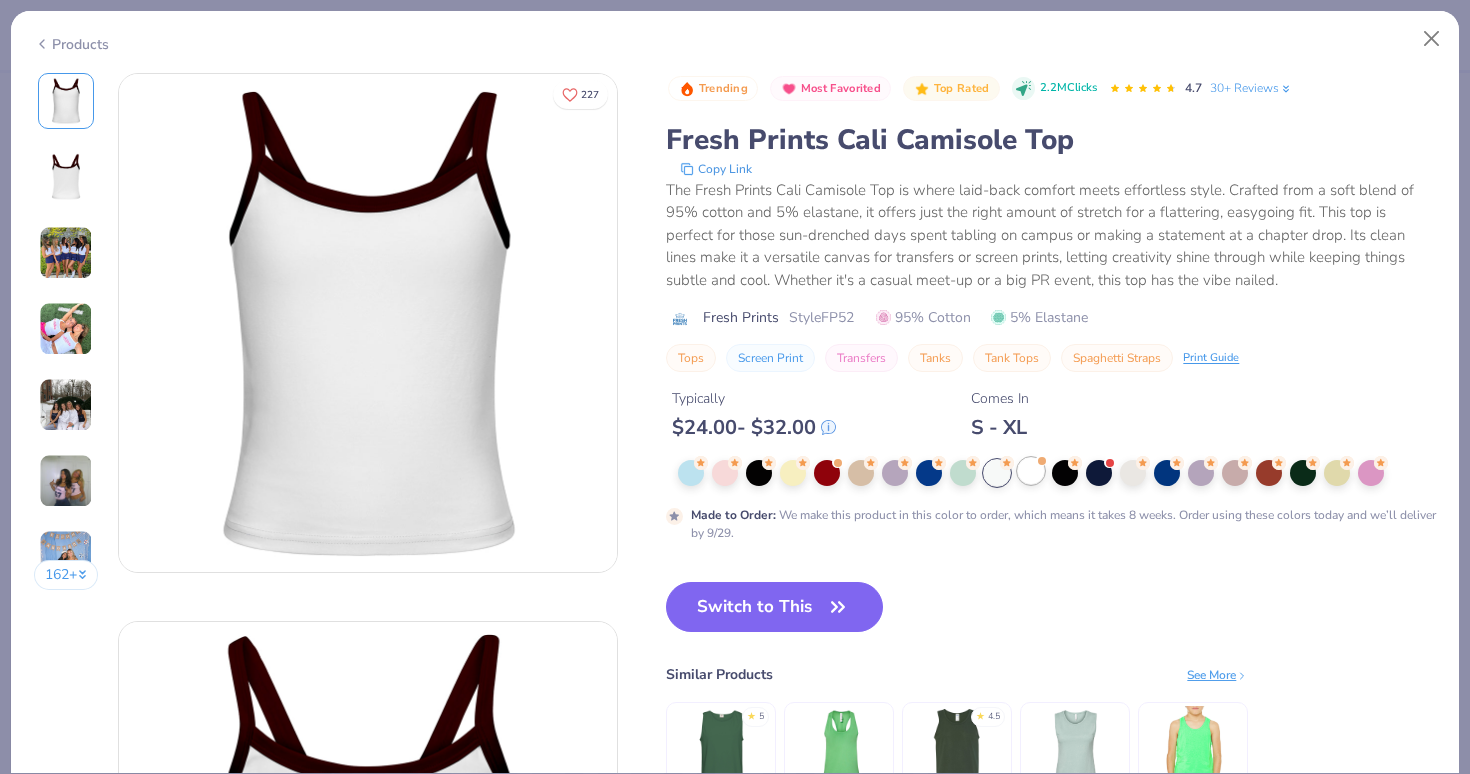 click at bounding box center [1031, 471] 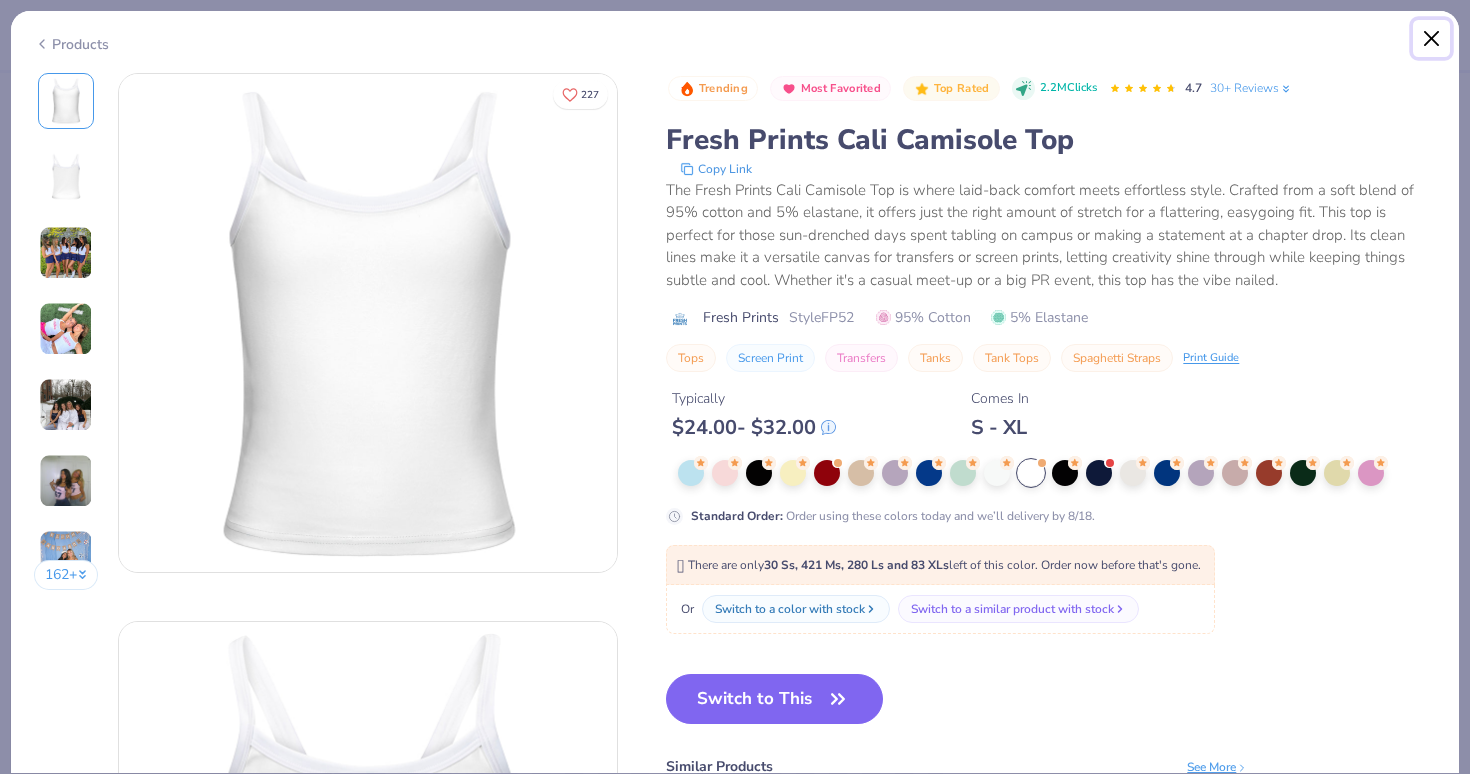 click at bounding box center [1432, 39] 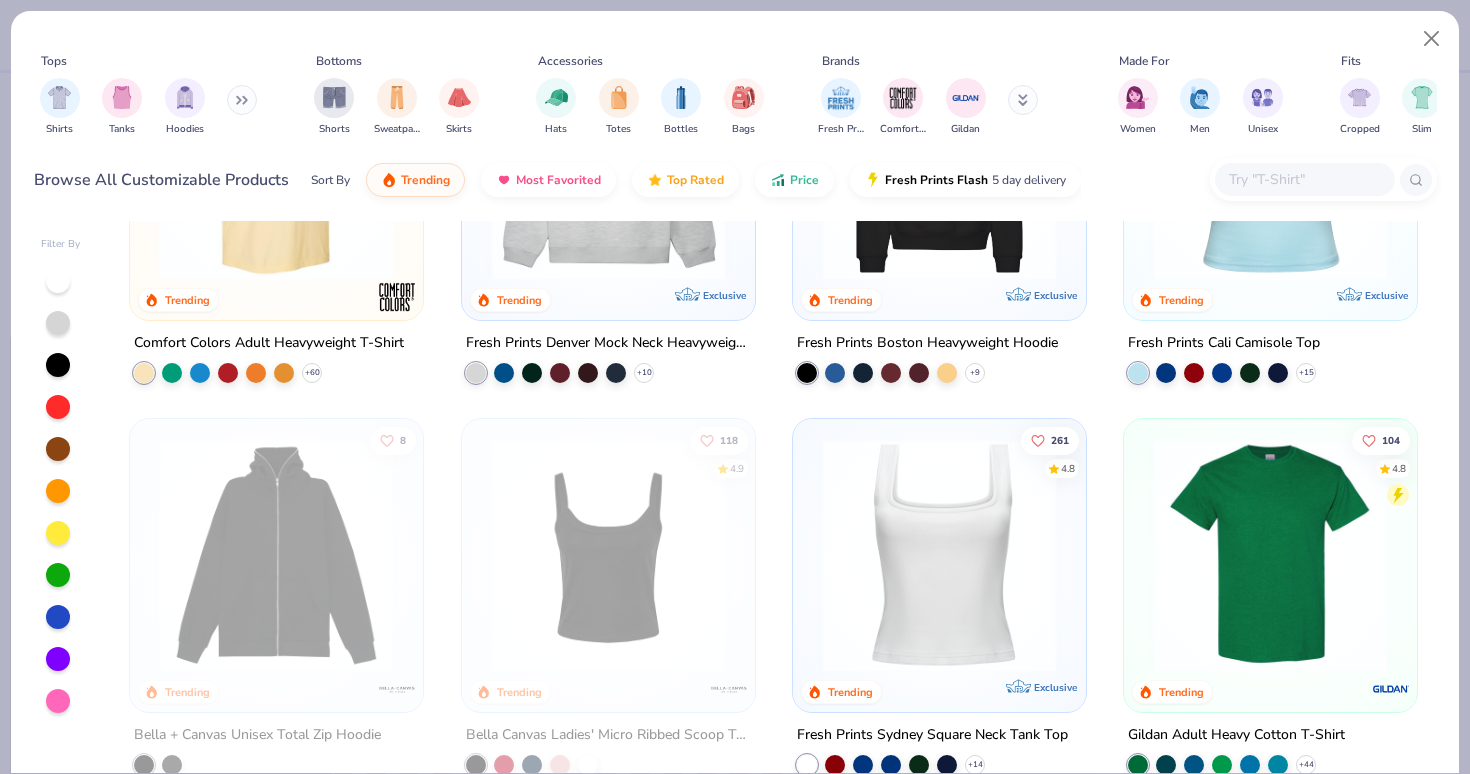 scroll, scrollTop: 210, scrollLeft: 0, axis: vertical 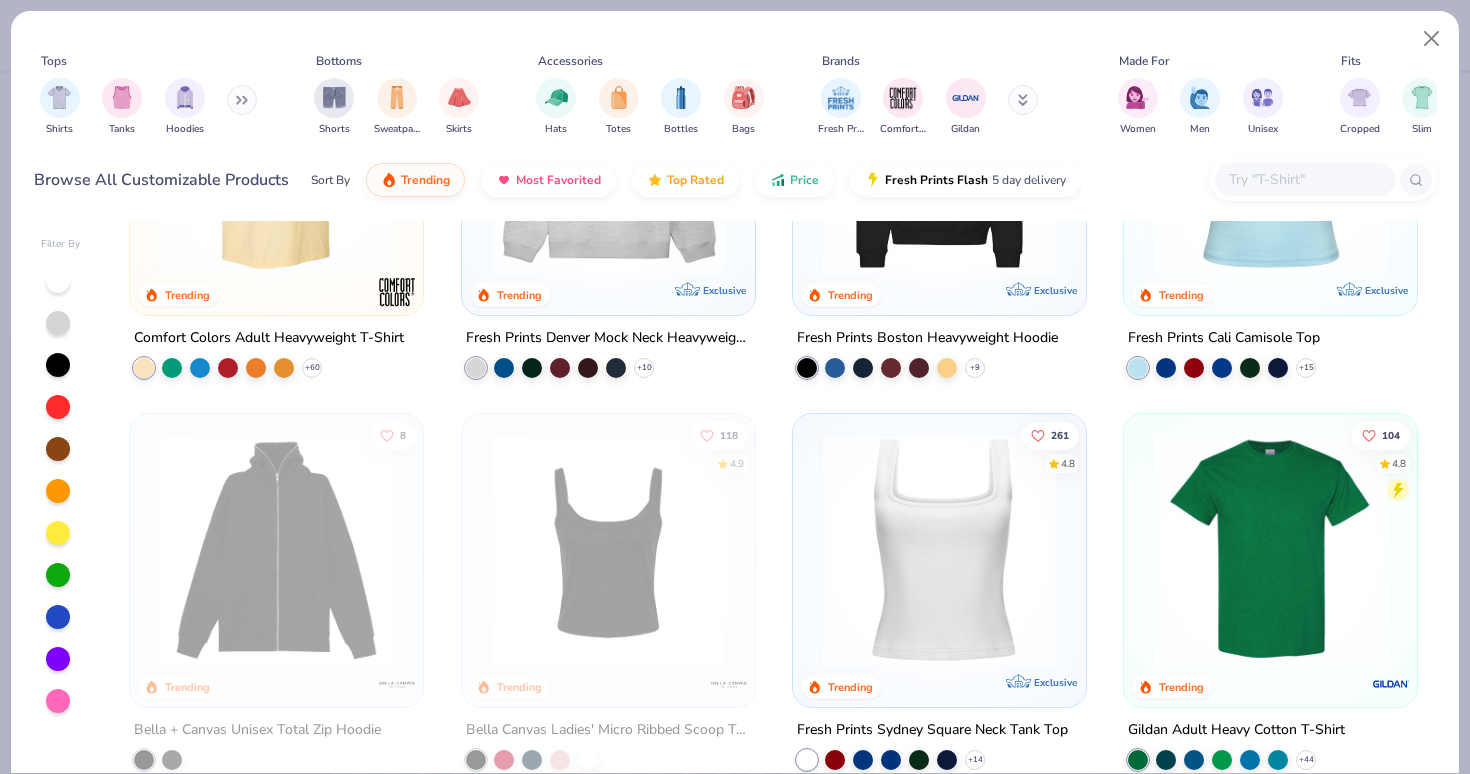 click at bounding box center (608, 550) 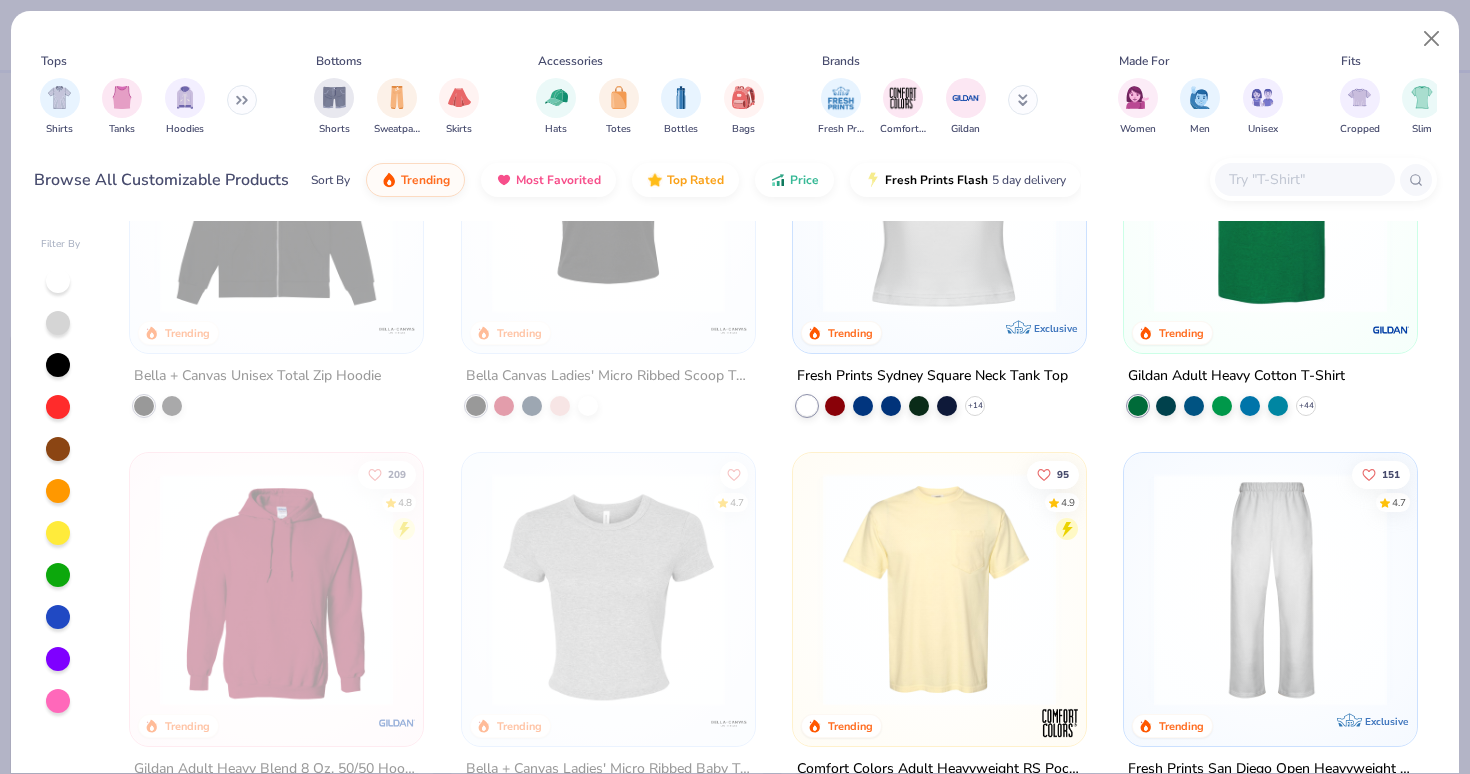 scroll, scrollTop: 557, scrollLeft: 0, axis: vertical 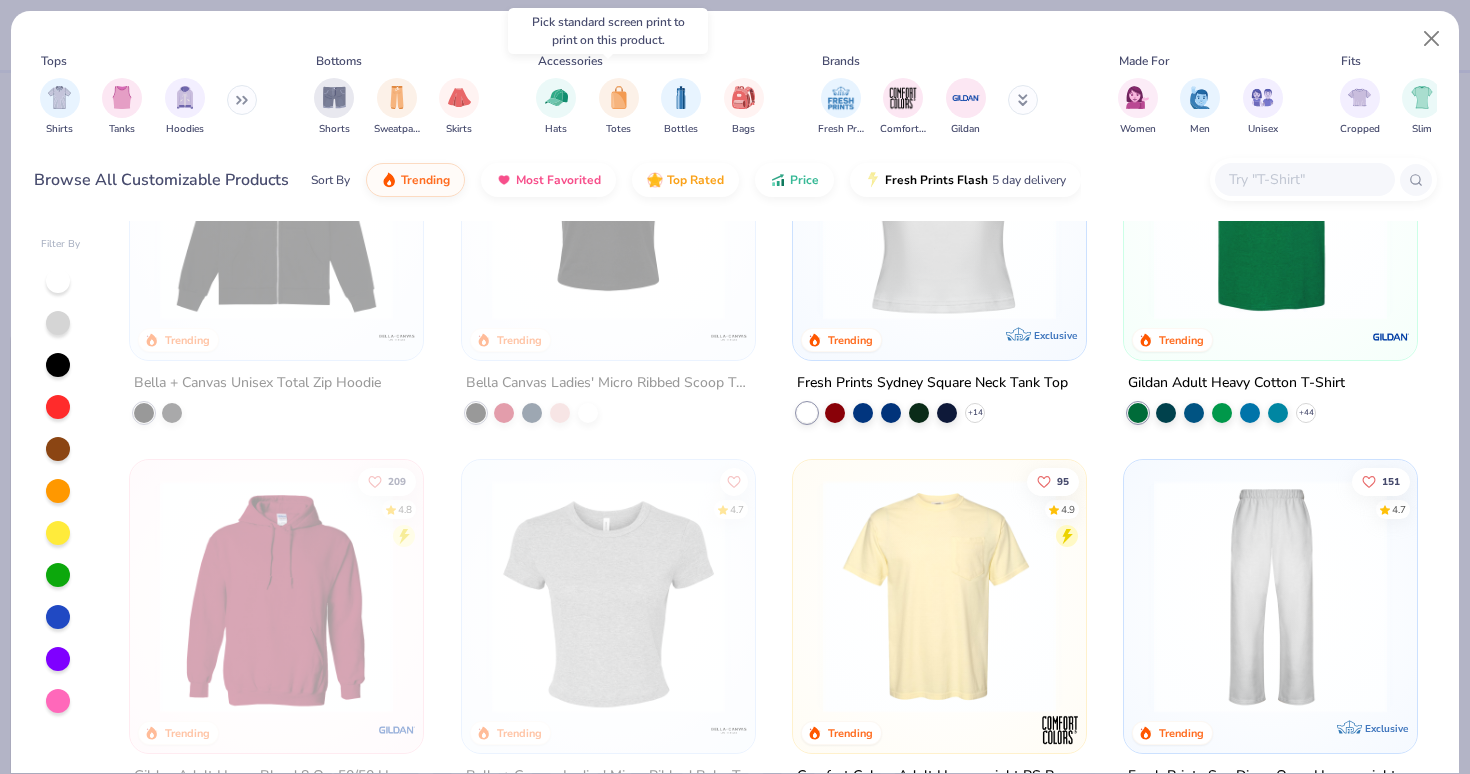 click at bounding box center [588, 413] 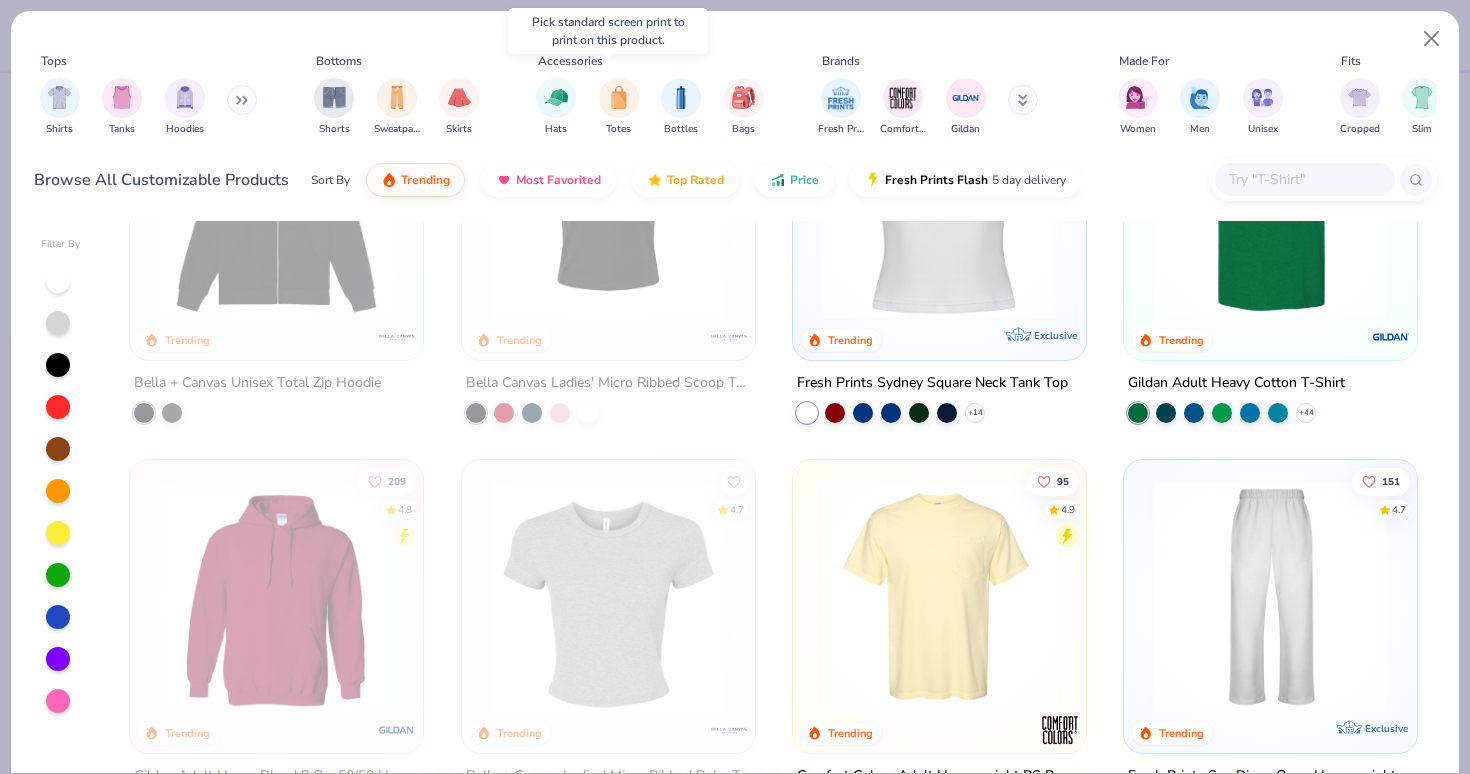 click at bounding box center (588, 413) 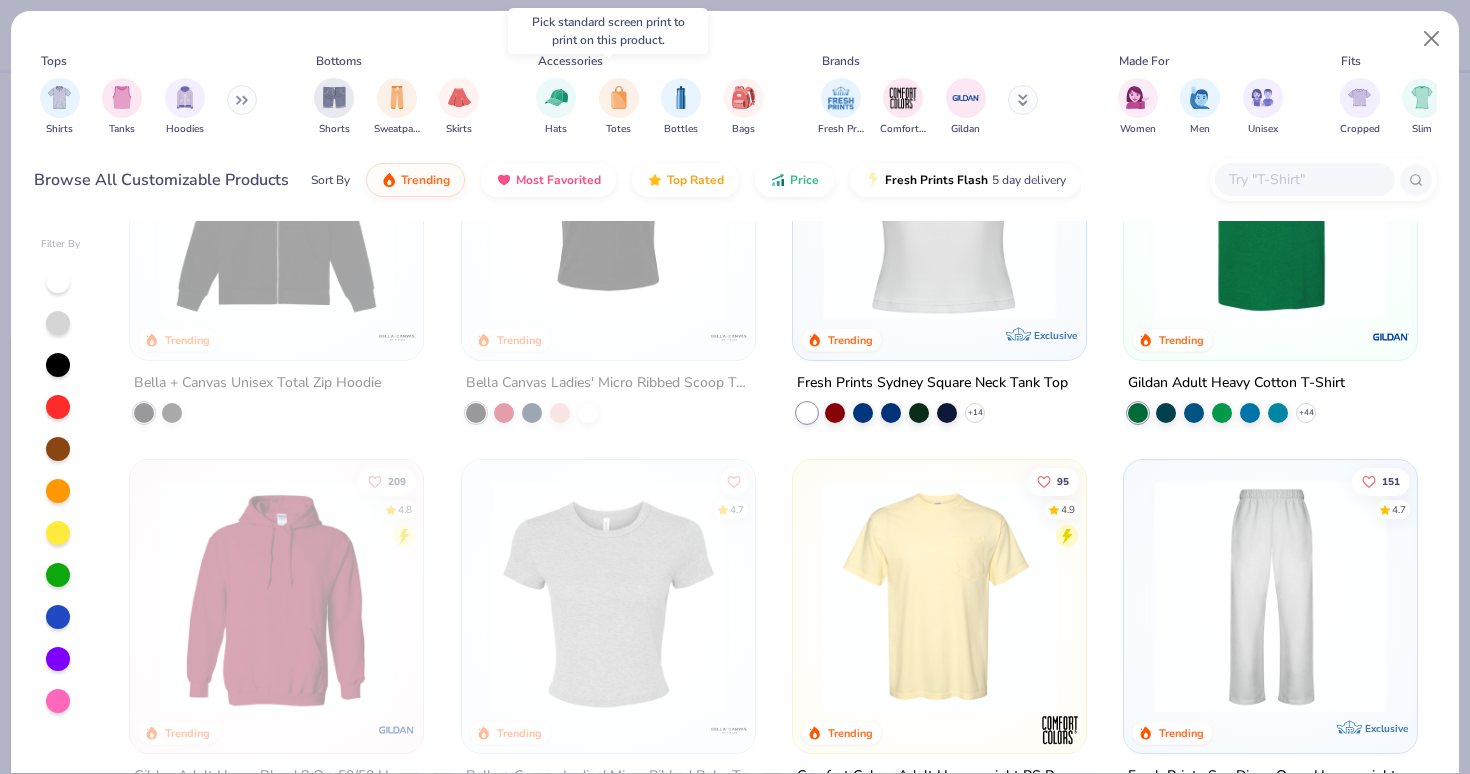 click at bounding box center (588, 413) 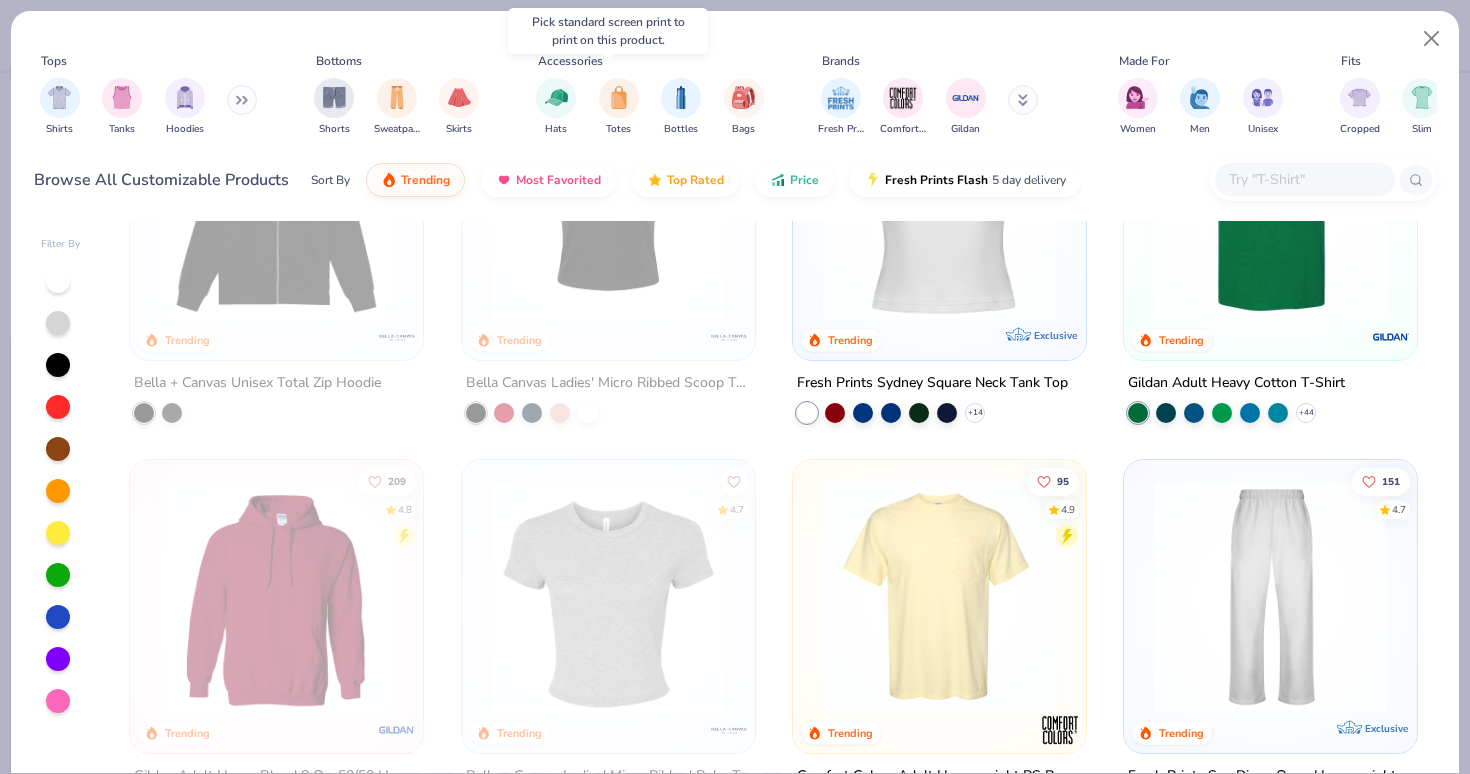 click at bounding box center [588, 413] 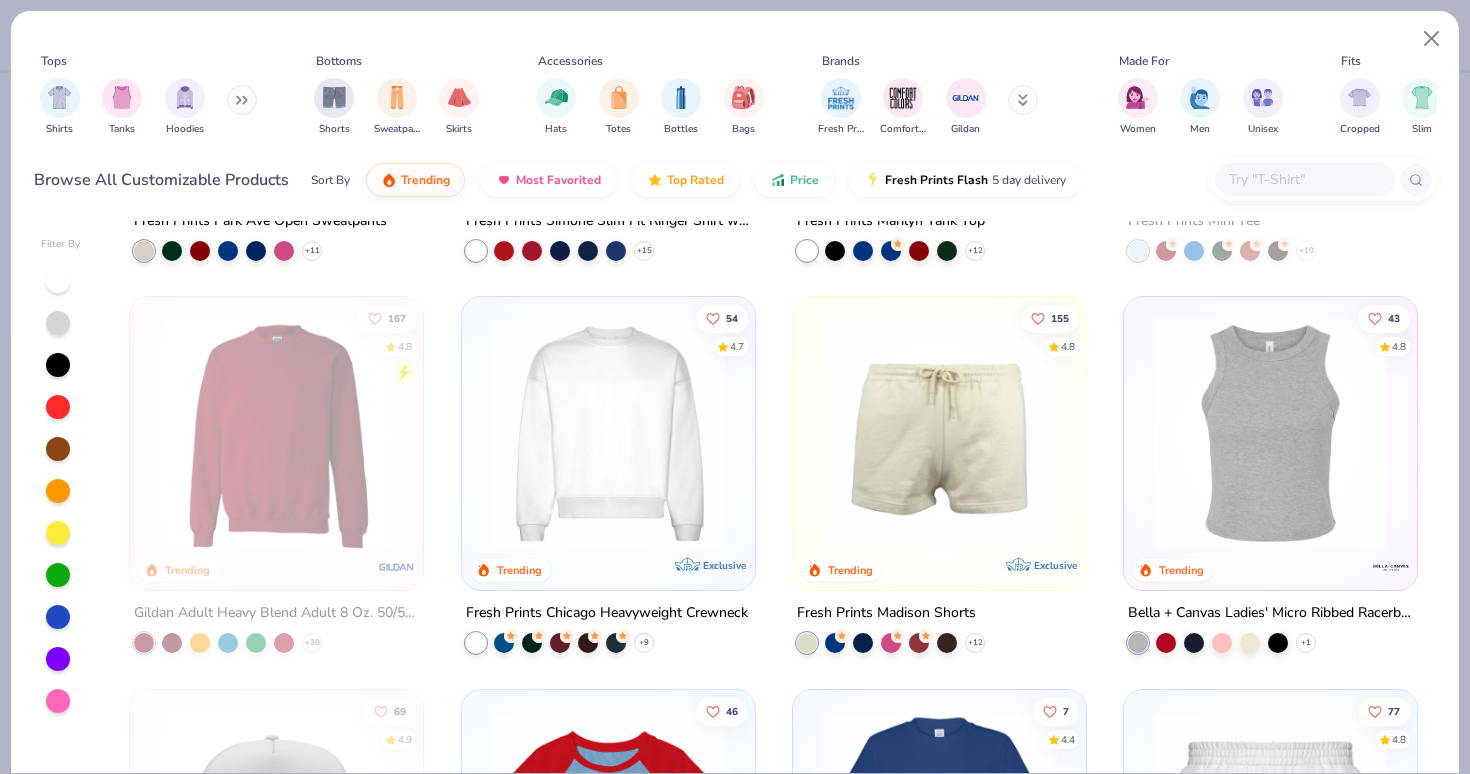 scroll, scrollTop: 1893, scrollLeft: 0, axis: vertical 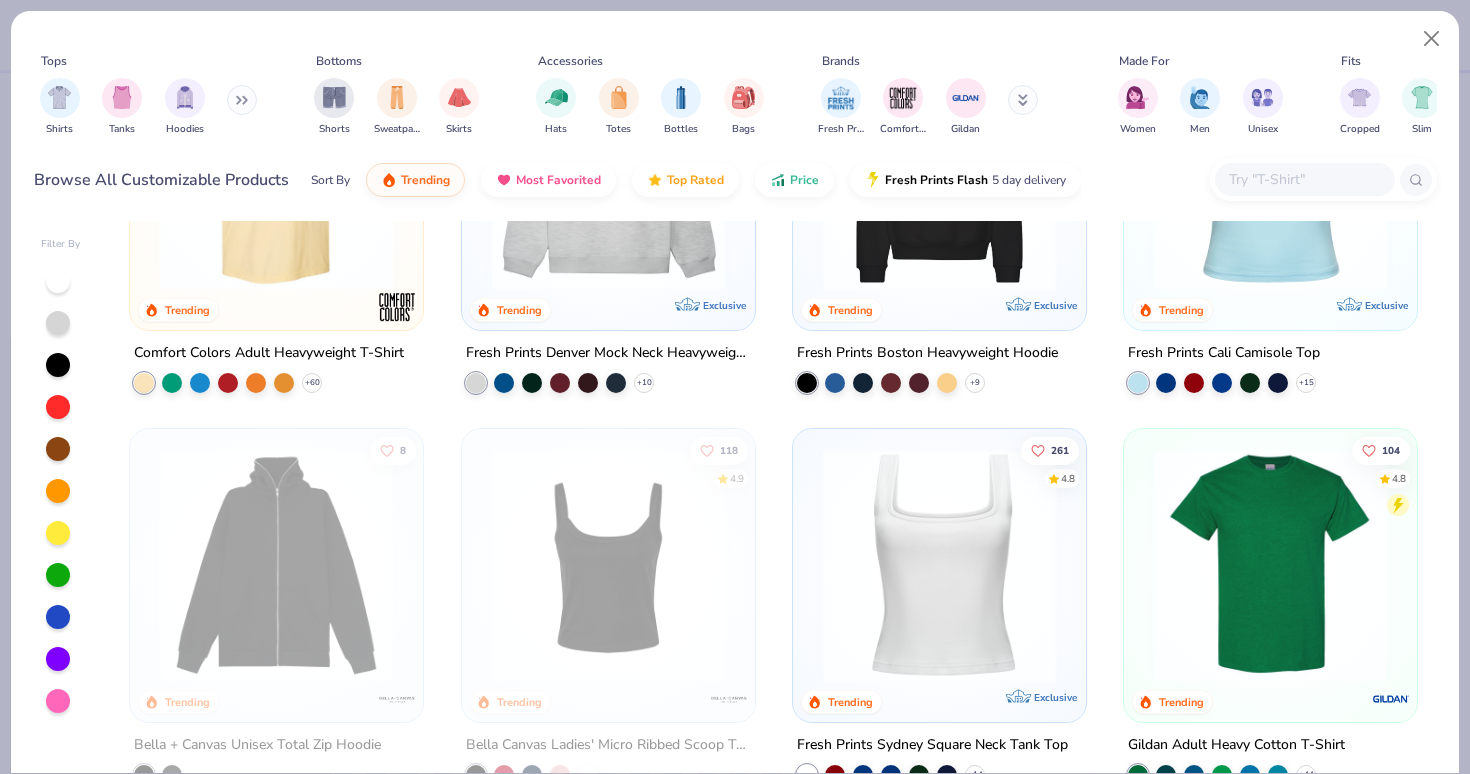 click at bounding box center [608, 565] 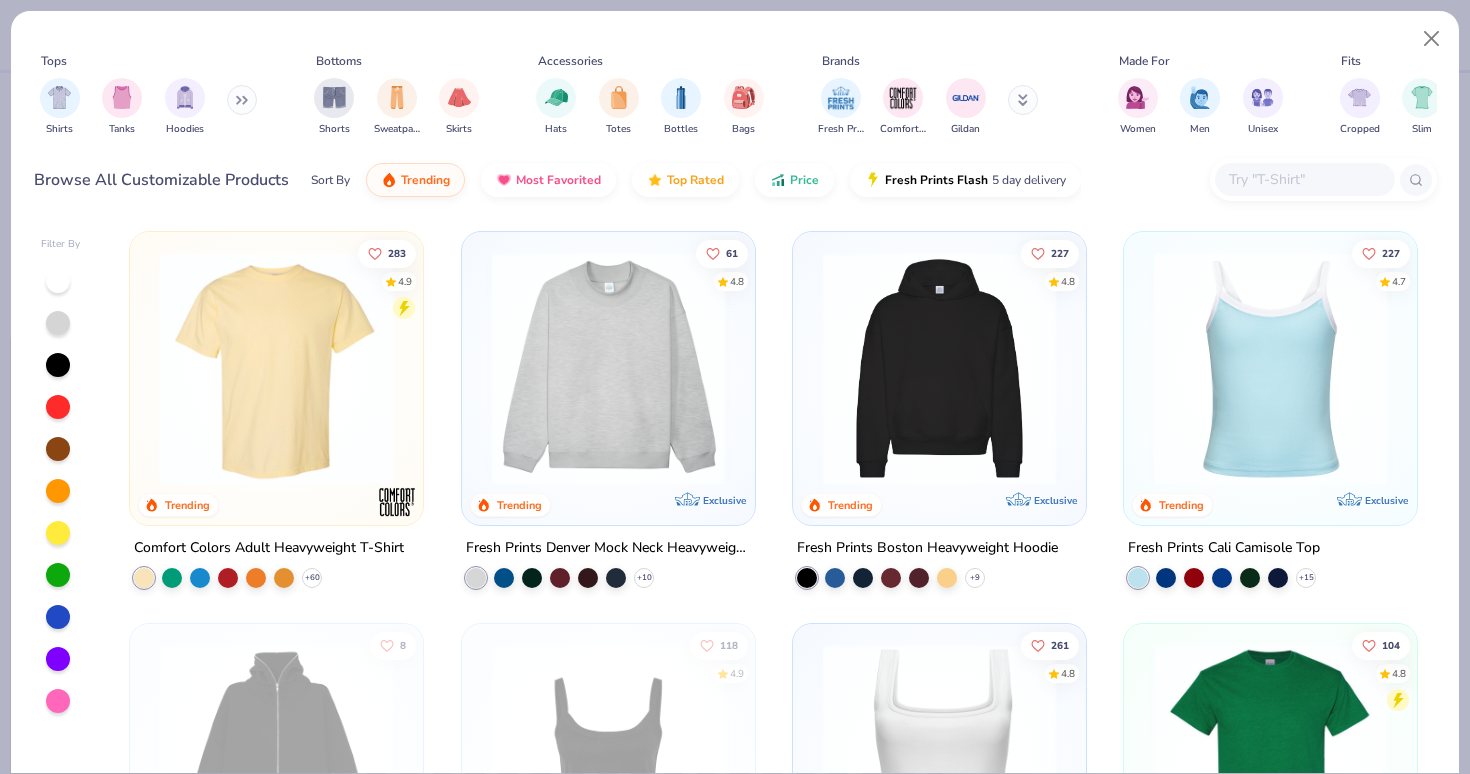 scroll, scrollTop: 5, scrollLeft: 0, axis: vertical 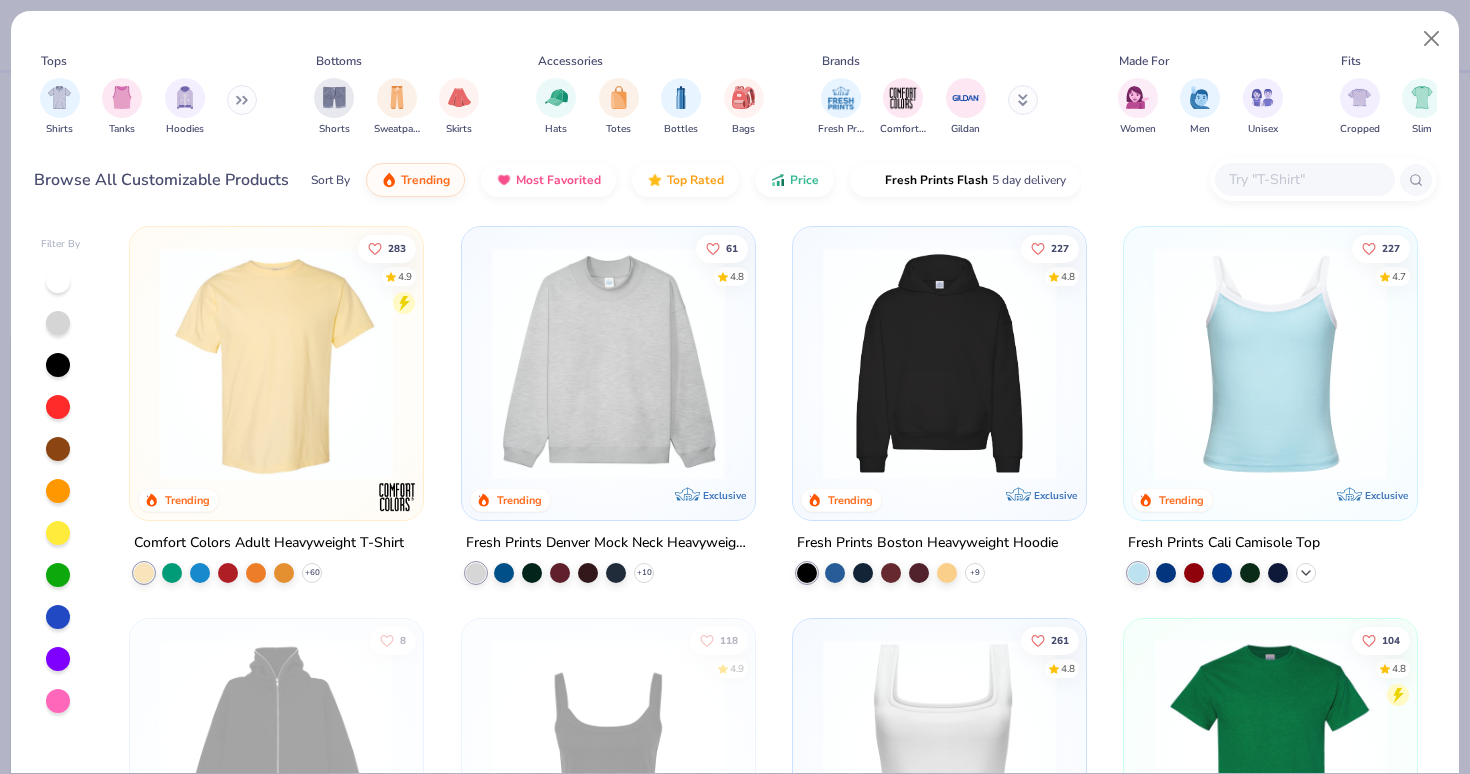 click 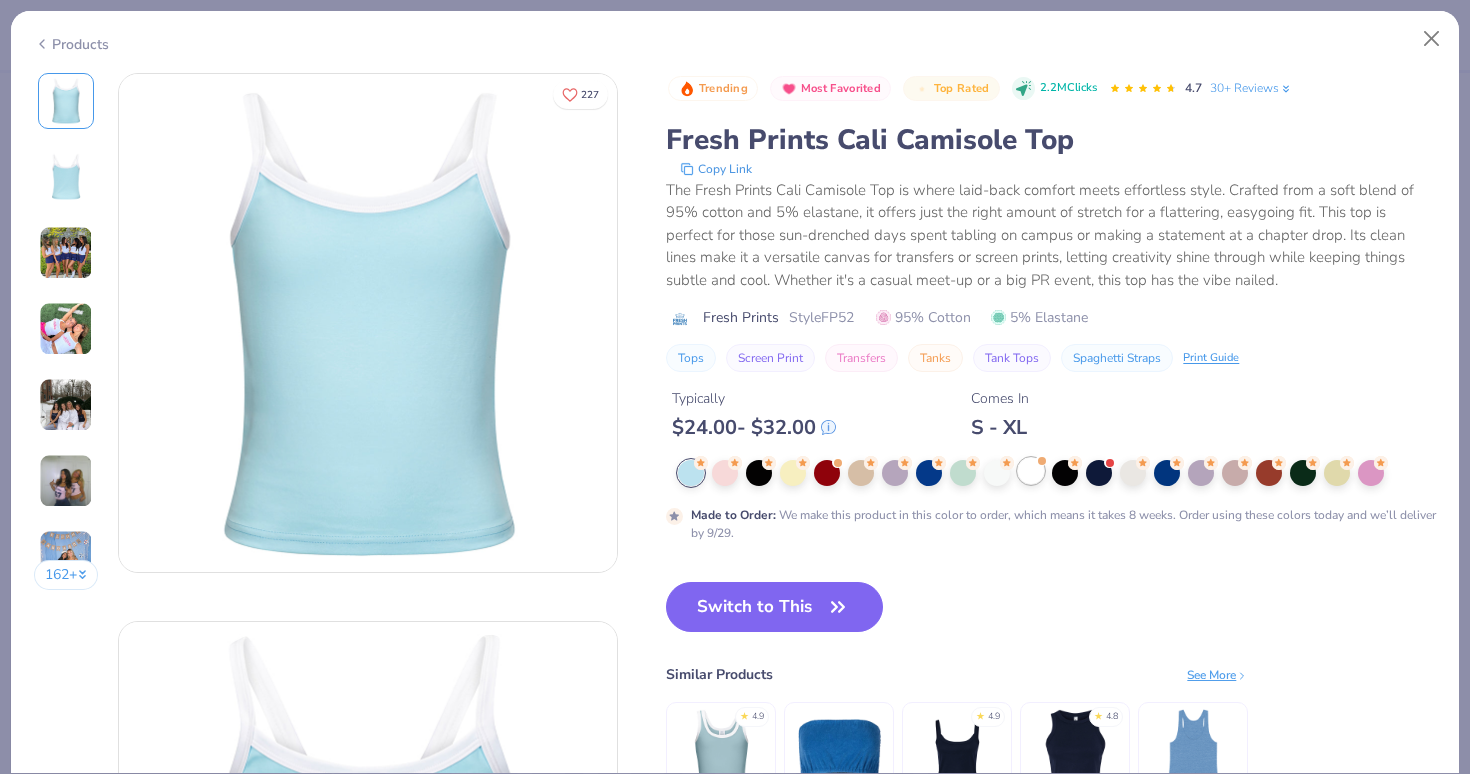 click at bounding box center [1031, 471] 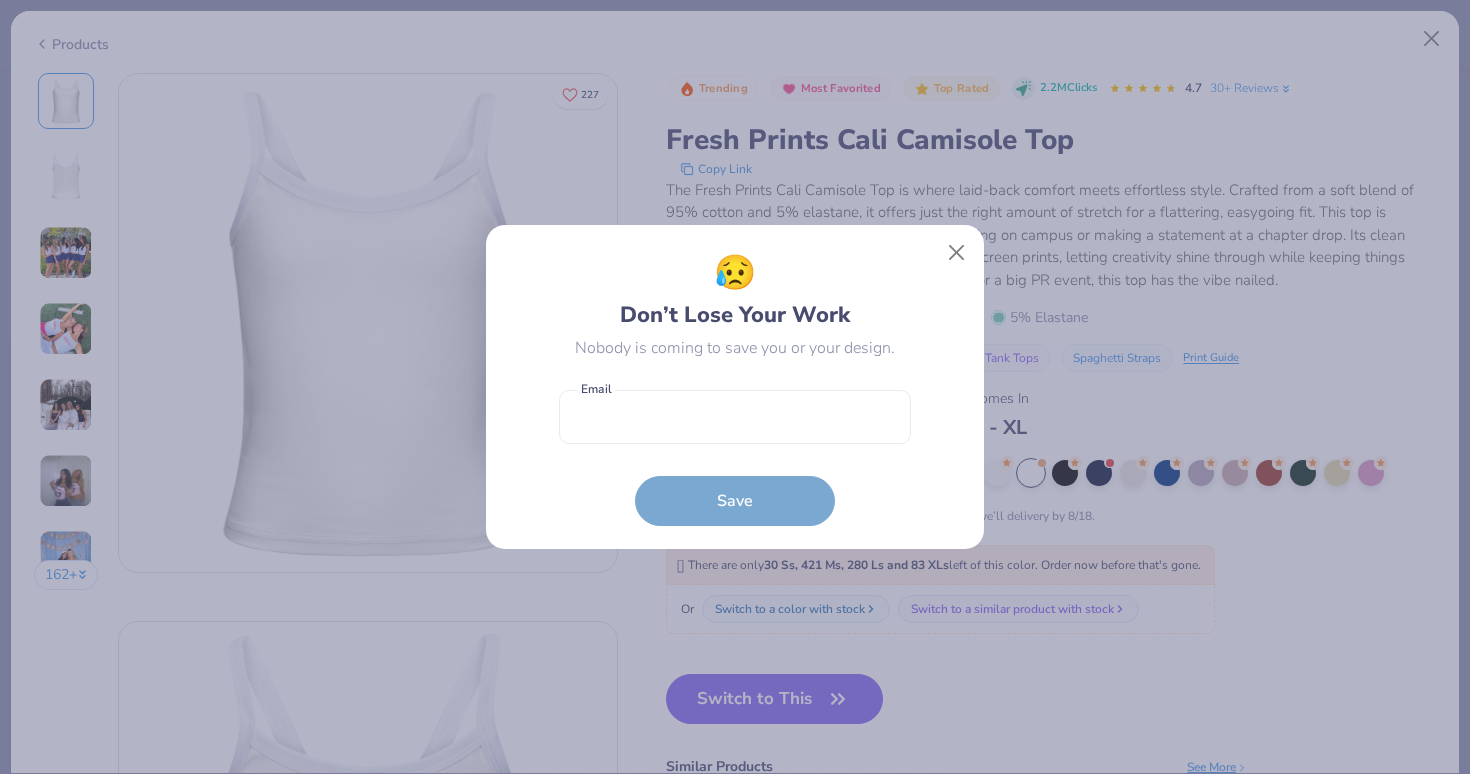 type on "x" 